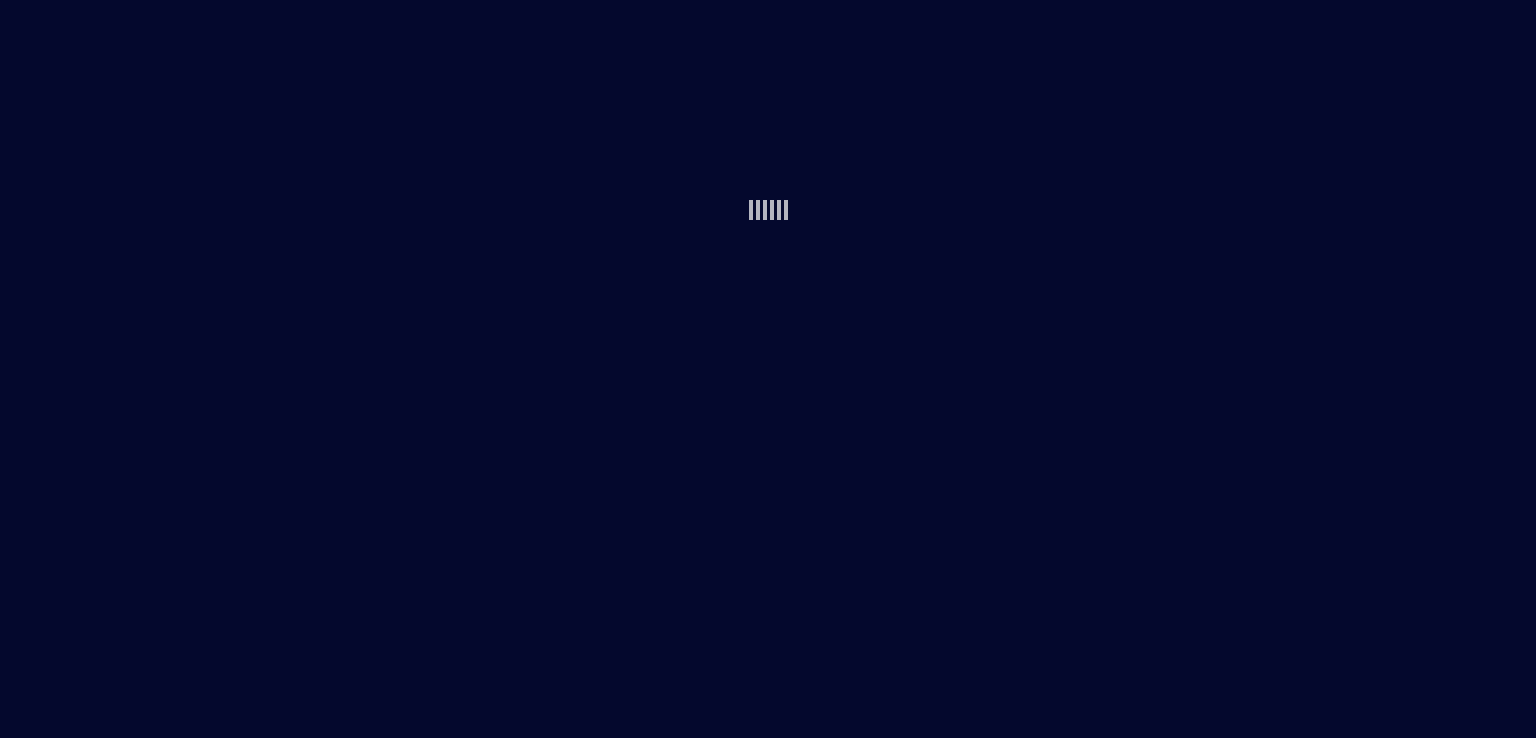 scroll, scrollTop: 0, scrollLeft: 0, axis: both 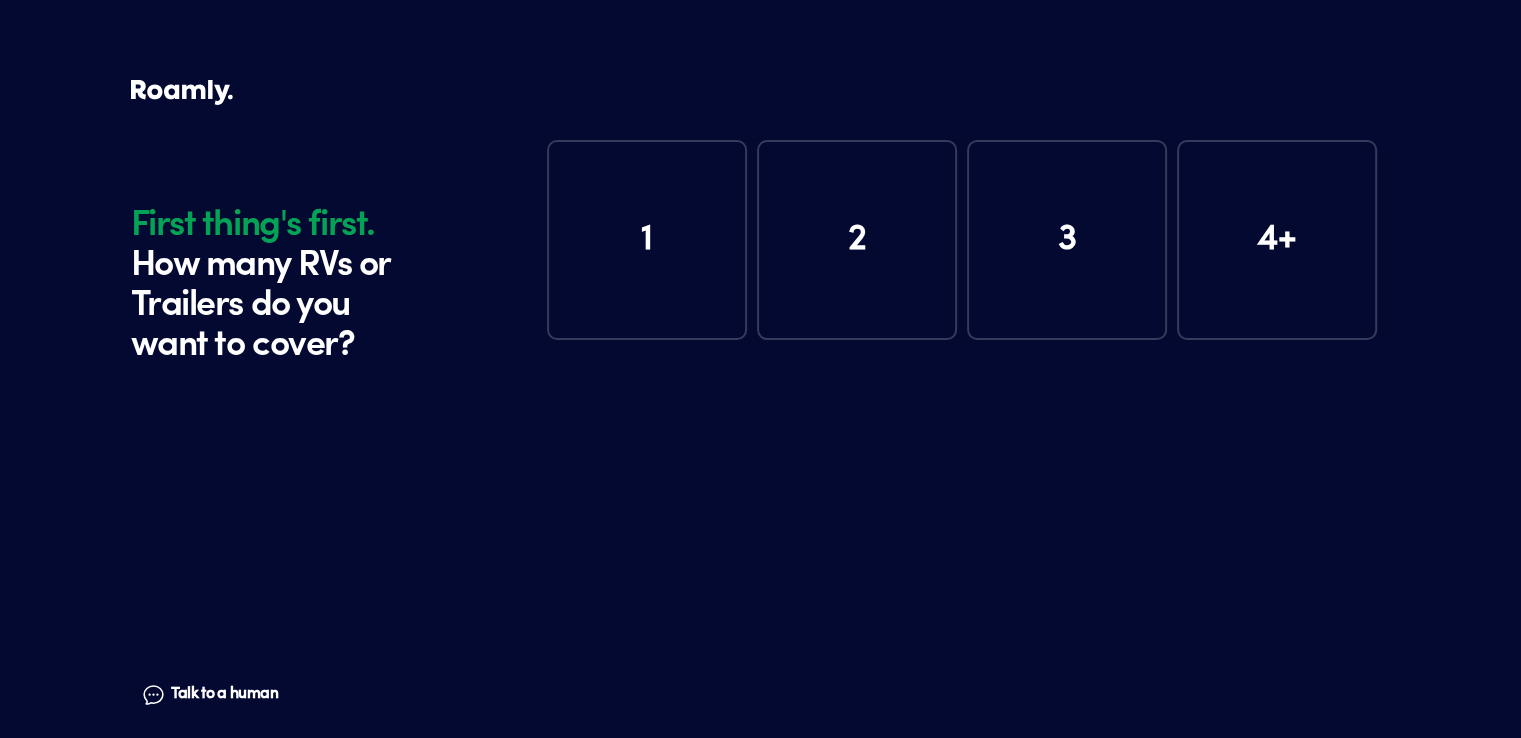 click on "1" at bounding box center [647, 240] 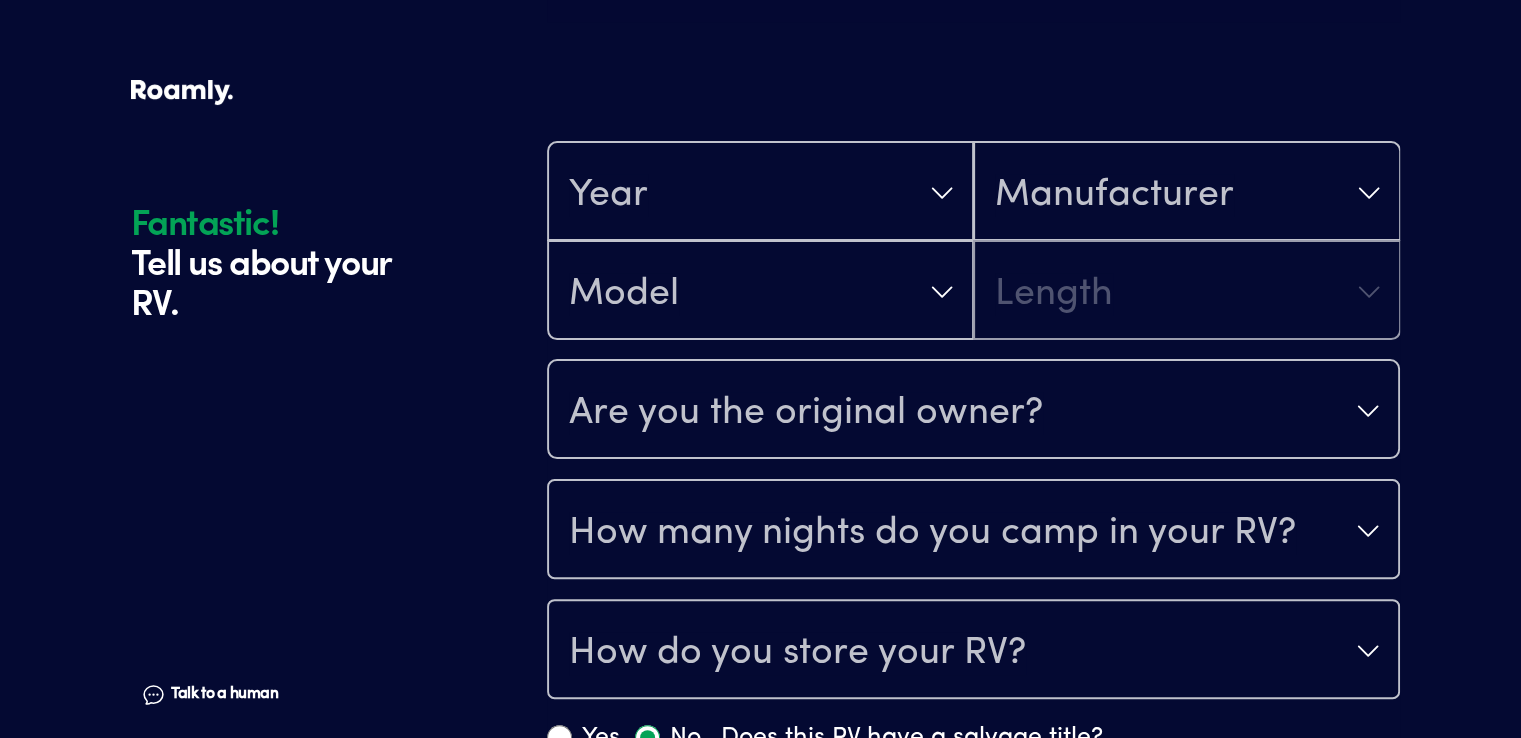 scroll, scrollTop: 390, scrollLeft: 0, axis: vertical 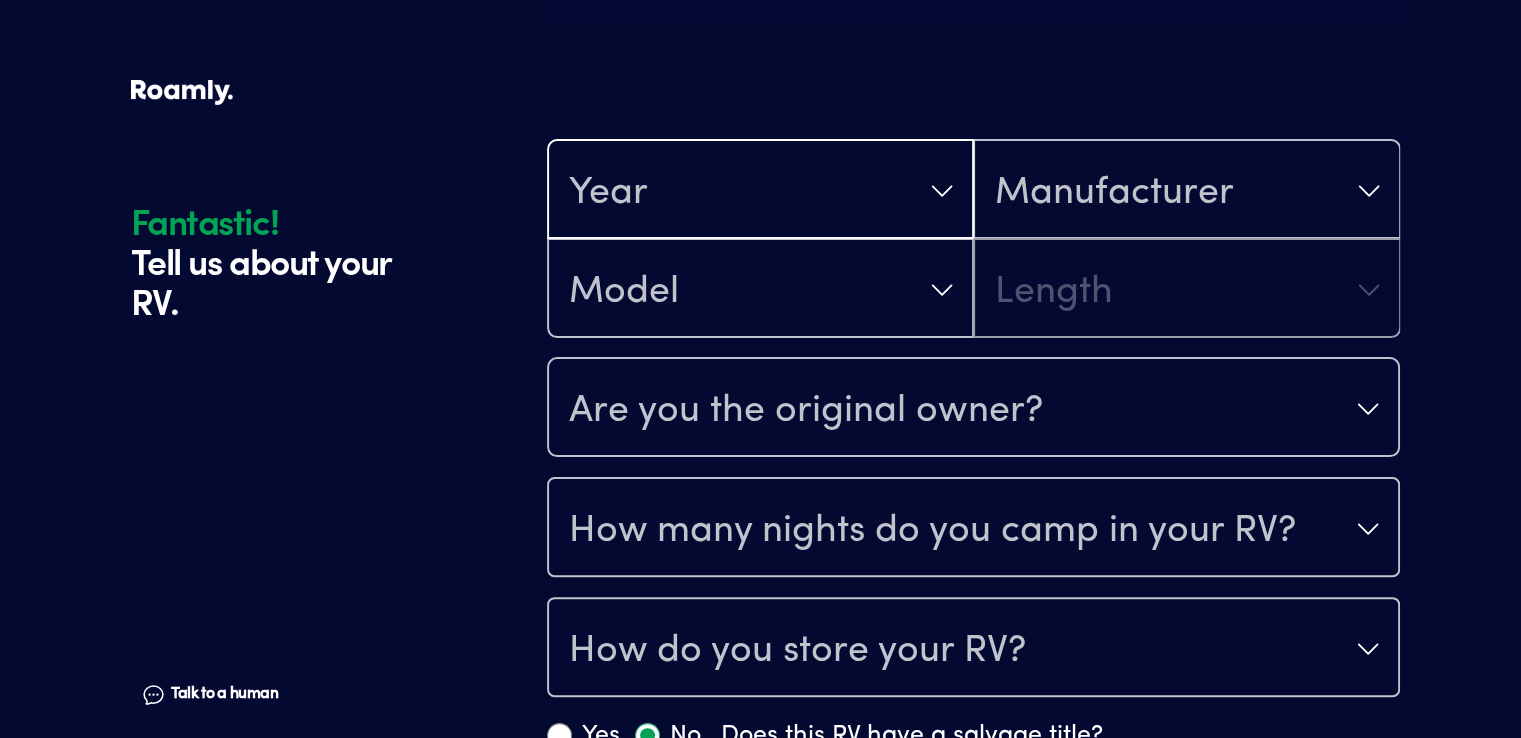 click on "Year" at bounding box center [760, 191] 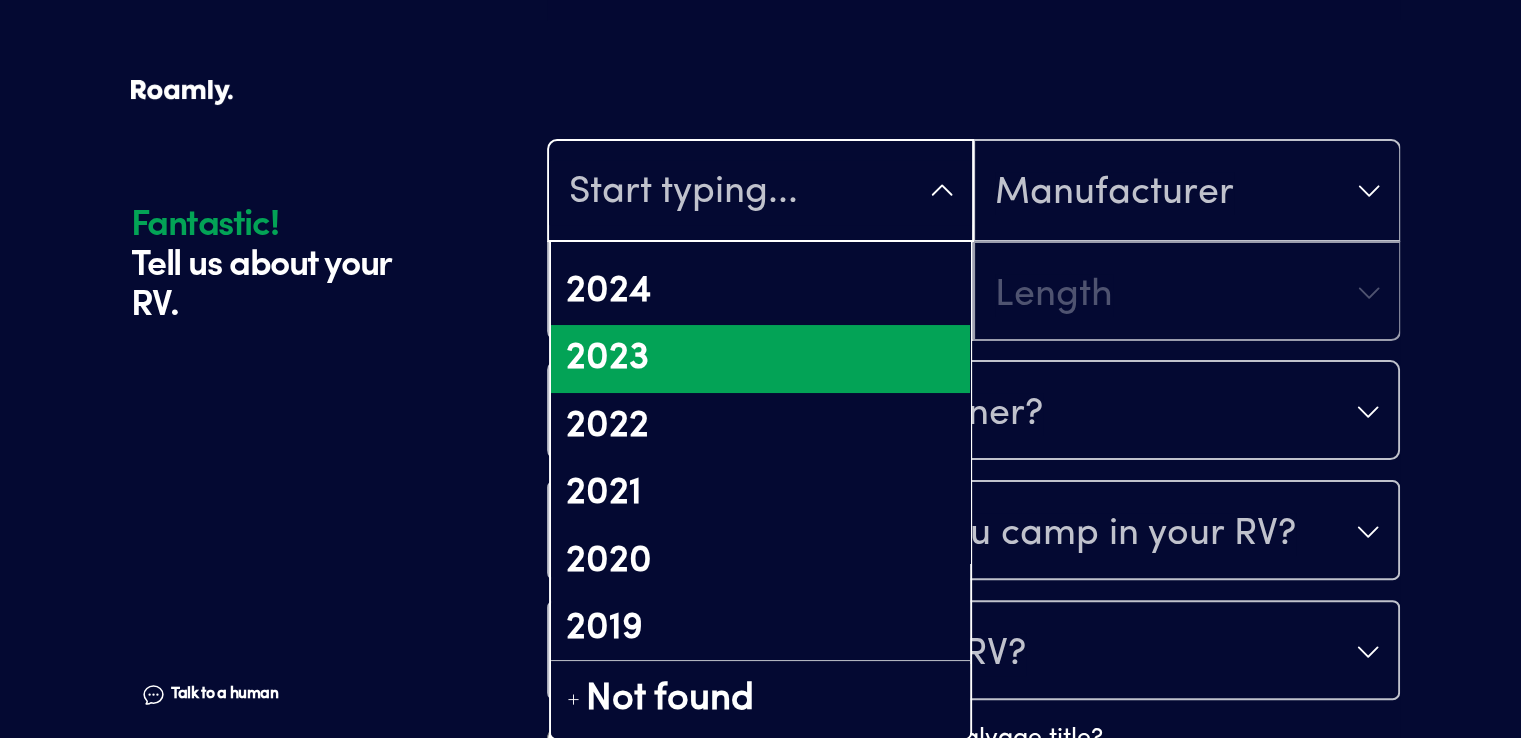 scroll, scrollTop: 200, scrollLeft: 0, axis: vertical 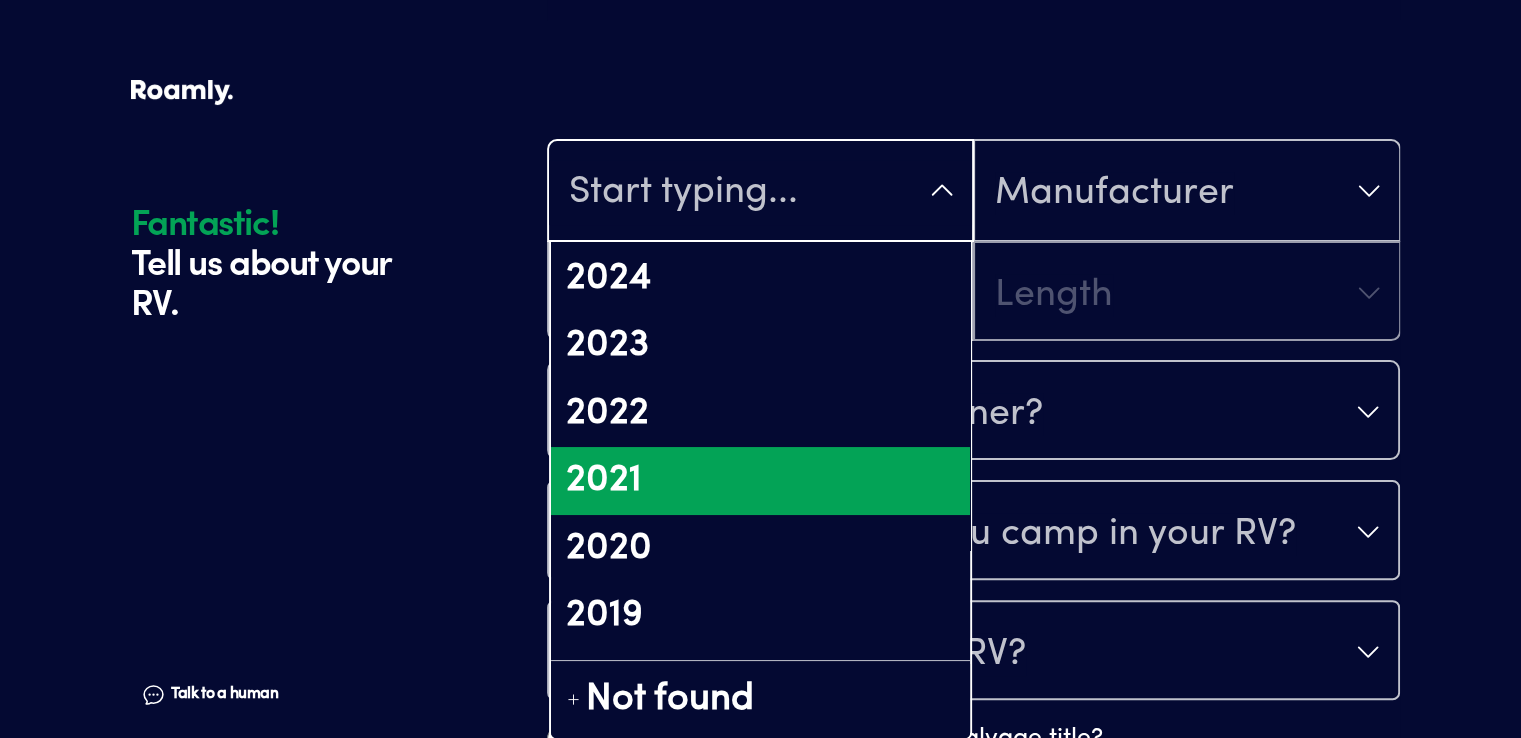 click on "2021" at bounding box center [760, 481] 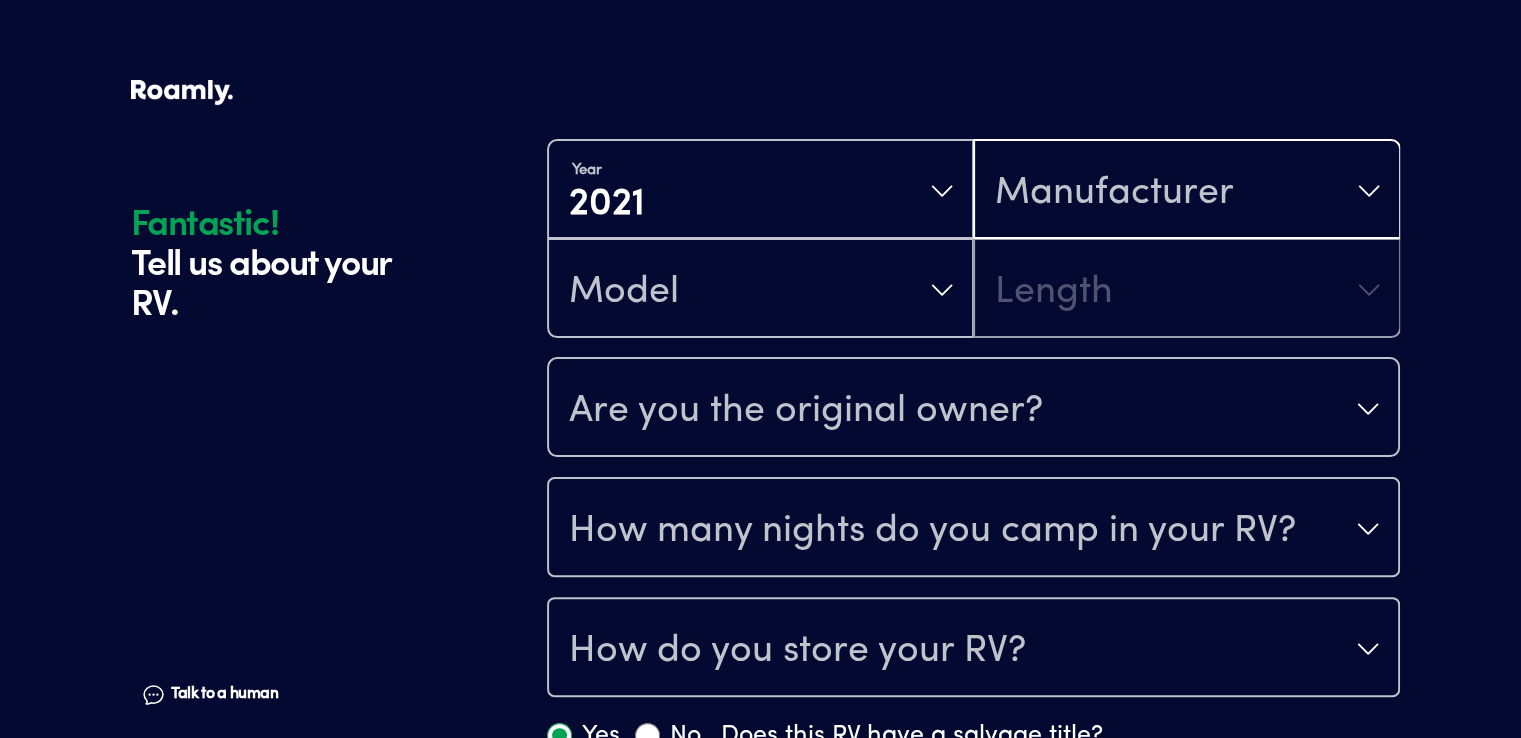 click on "Manufacturer" at bounding box center (1114, 193) 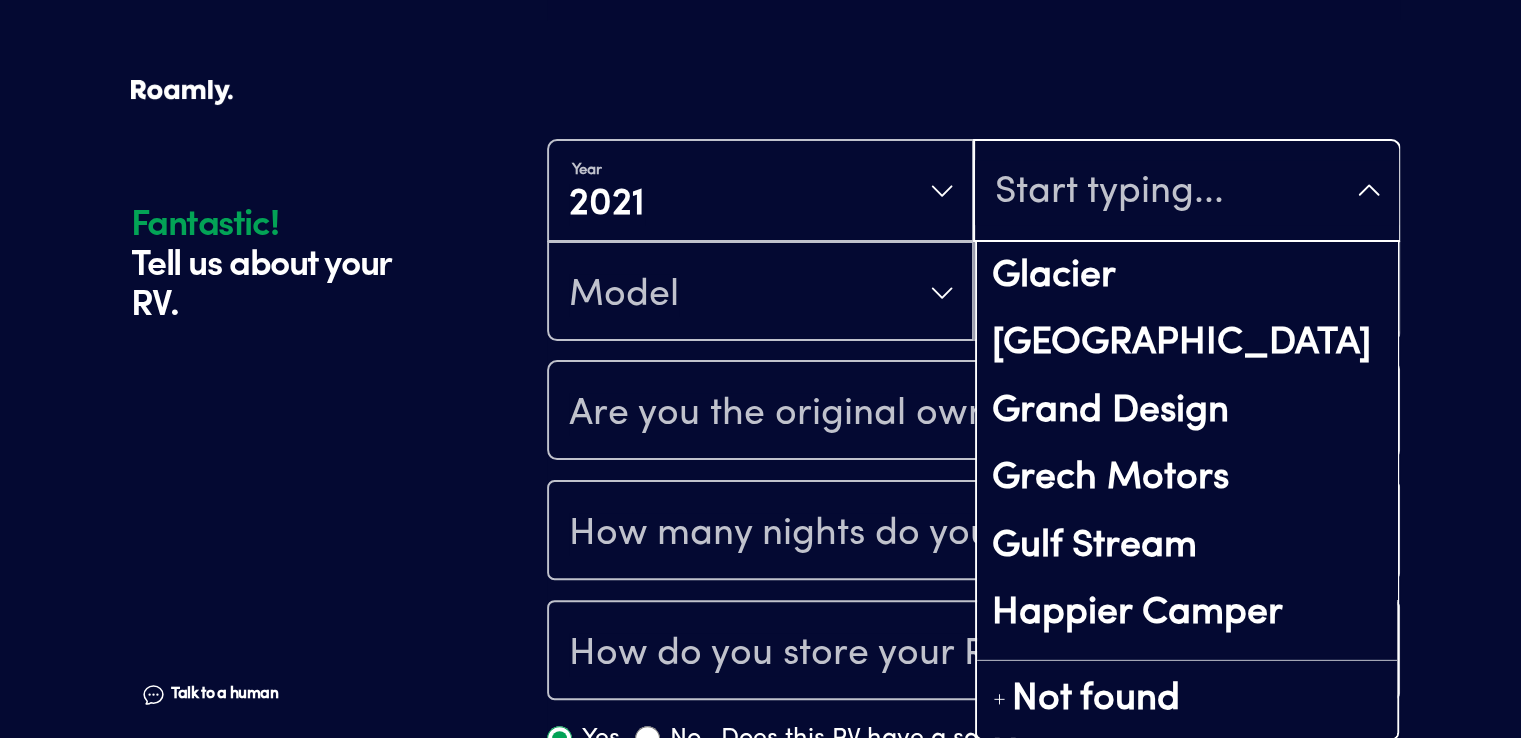 scroll, scrollTop: 6100, scrollLeft: 0, axis: vertical 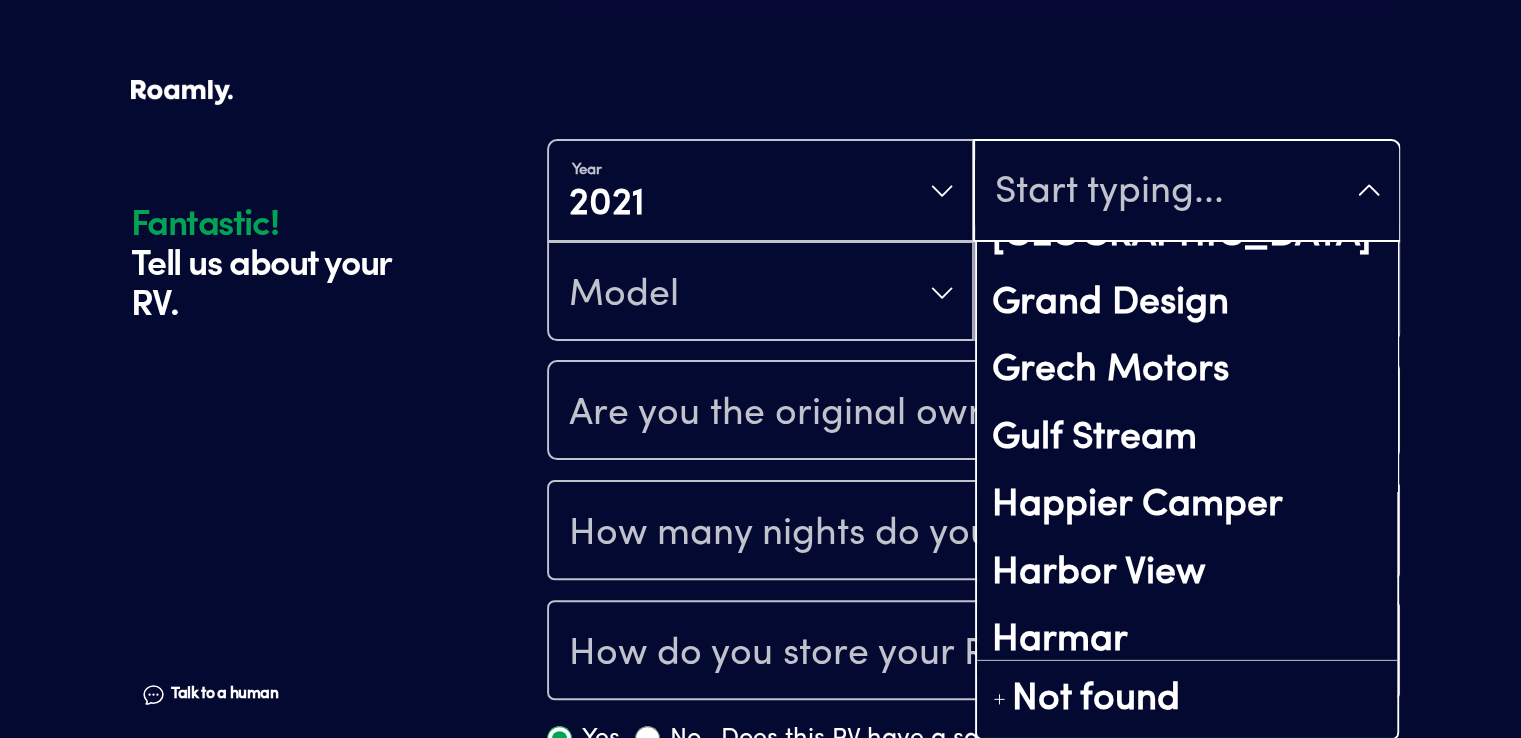 click on "Heartland RVs" at bounding box center [1186, 709] 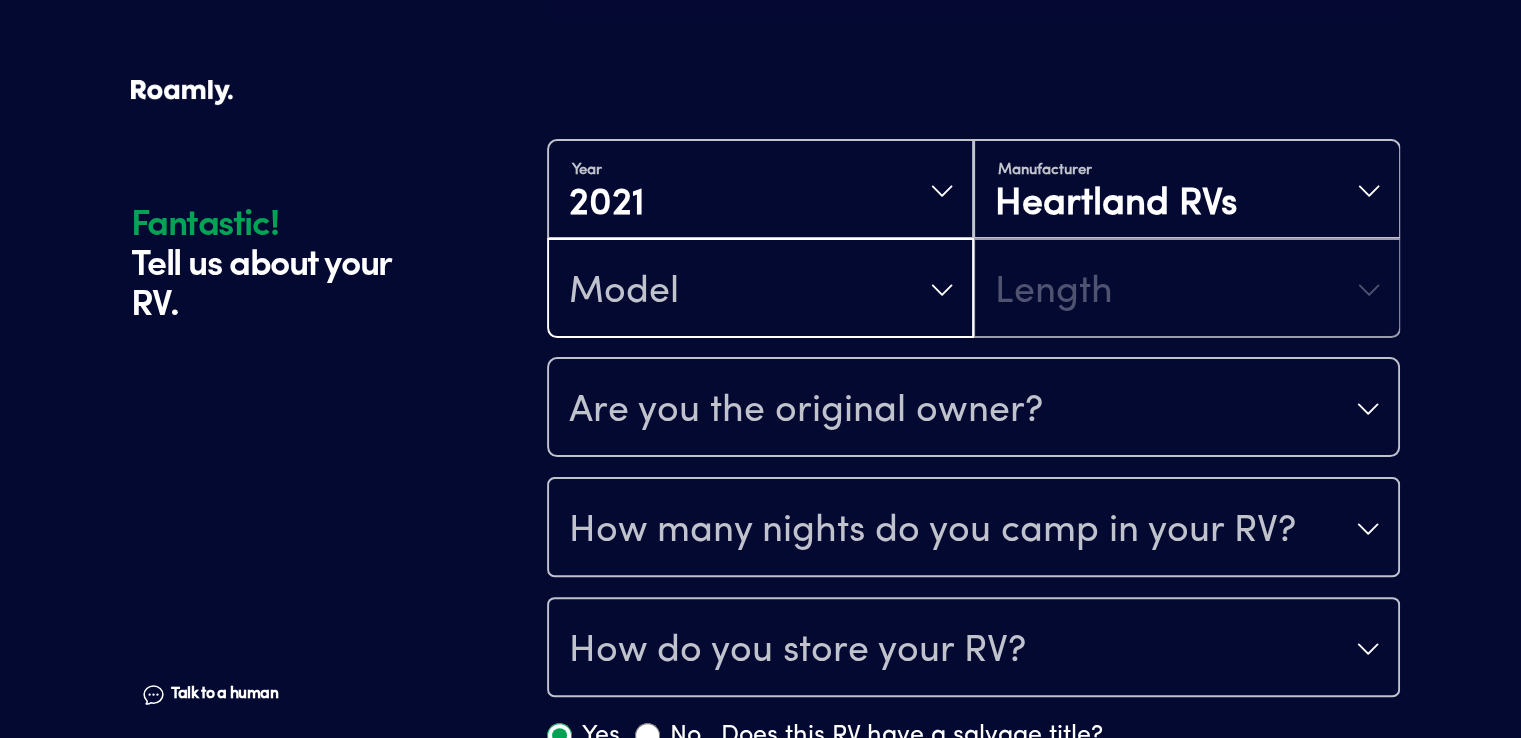click on "Model" at bounding box center [760, 290] 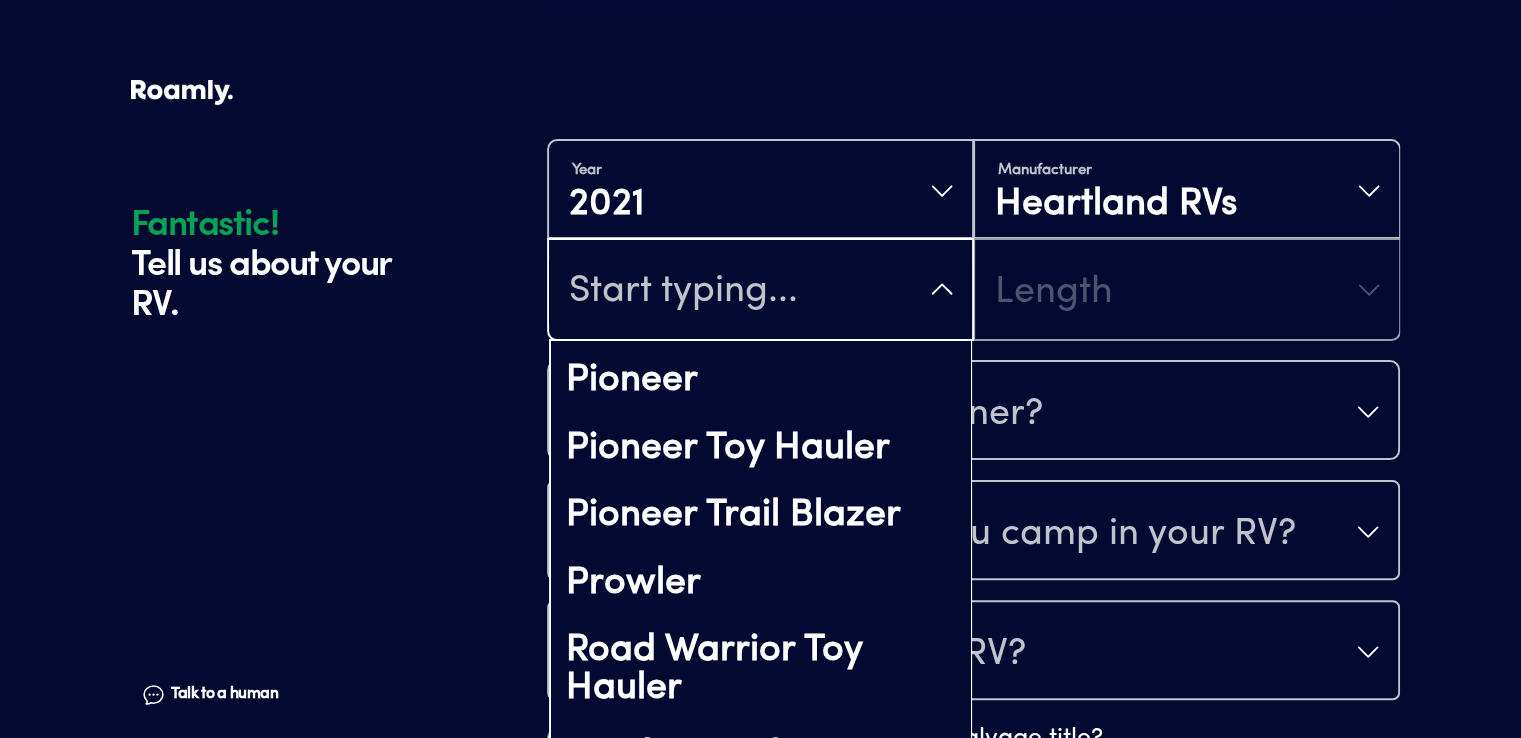 scroll, scrollTop: 1039, scrollLeft: 0, axis: vertical 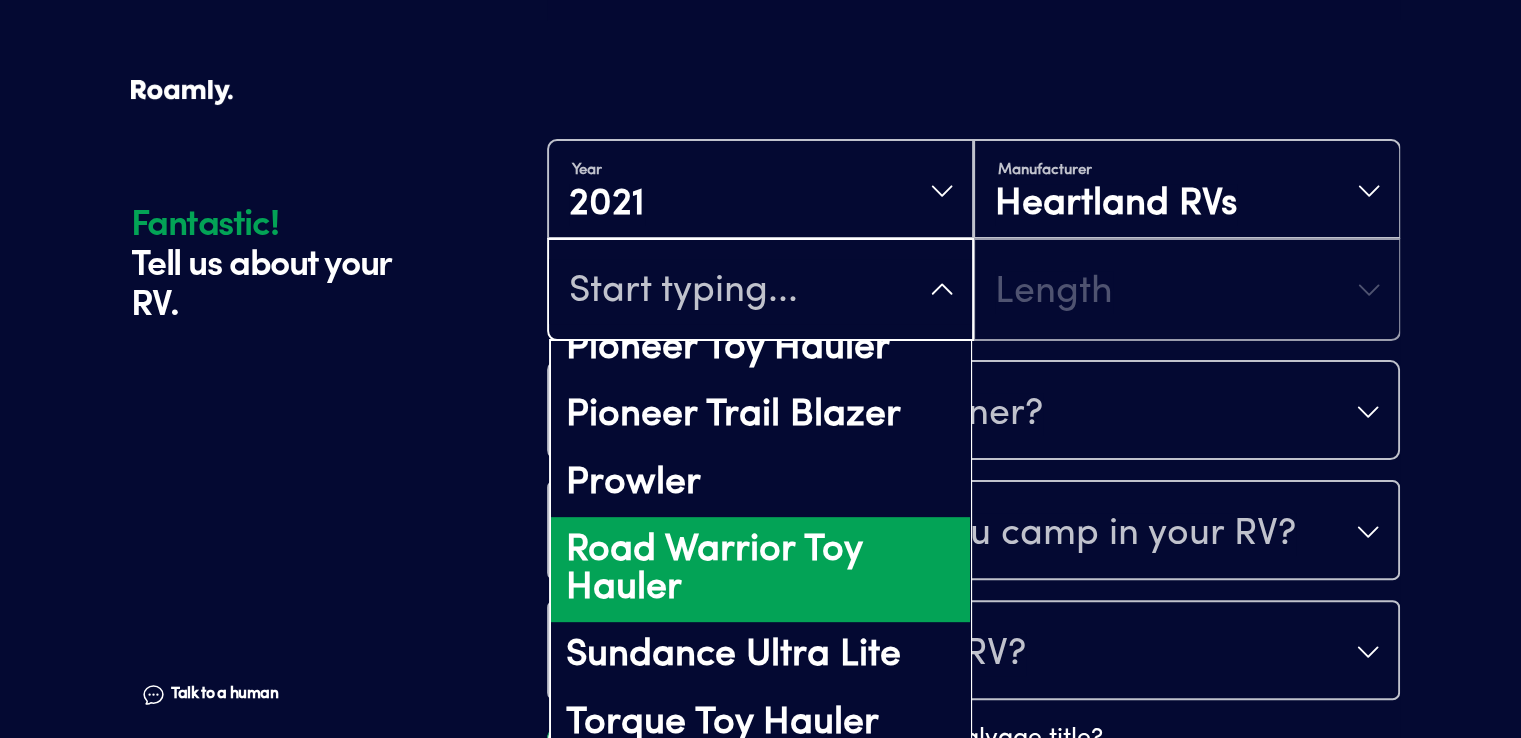 click on "Road Warrior Toy Hauler" at bounding box center [760, 569] 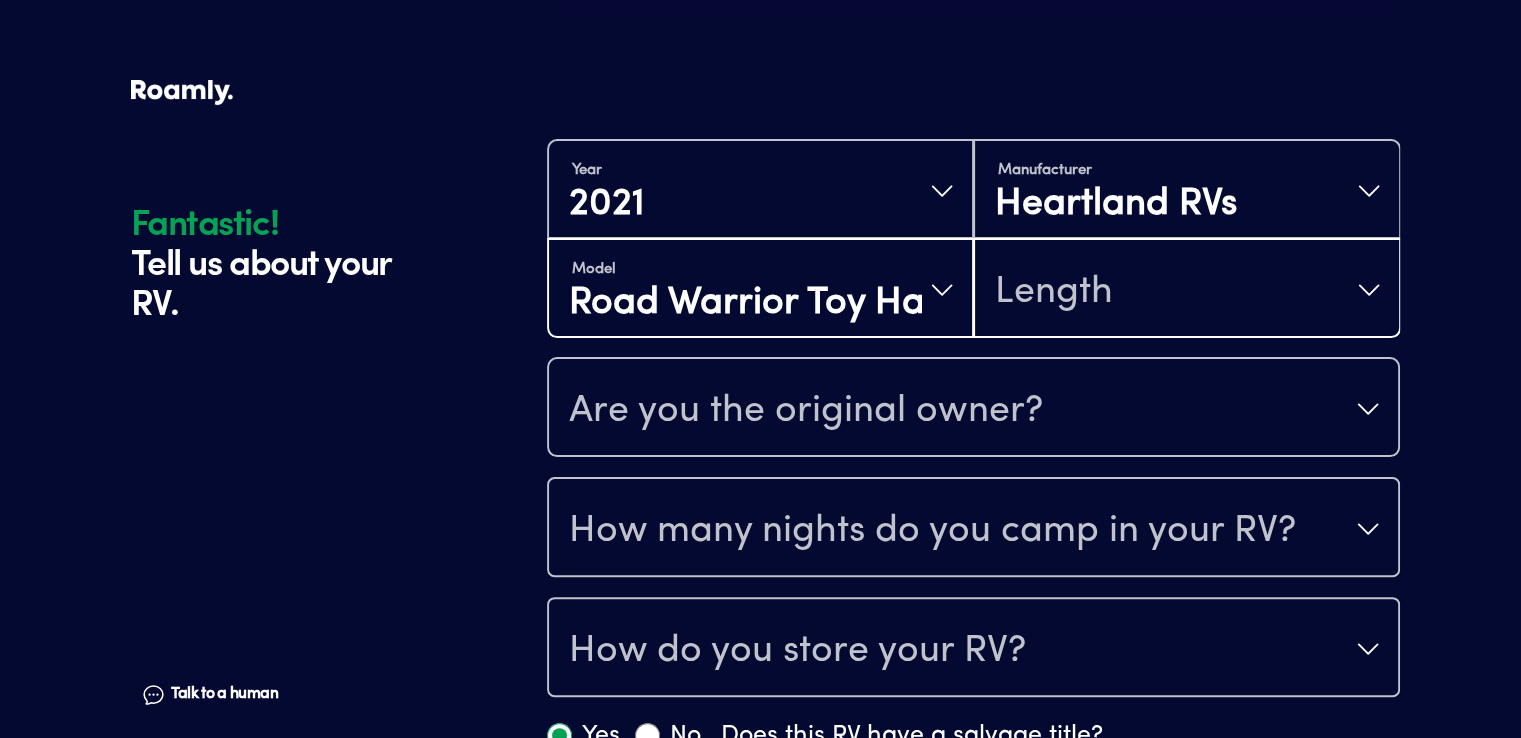 click on "Length" at bounding box center (1054, 292) 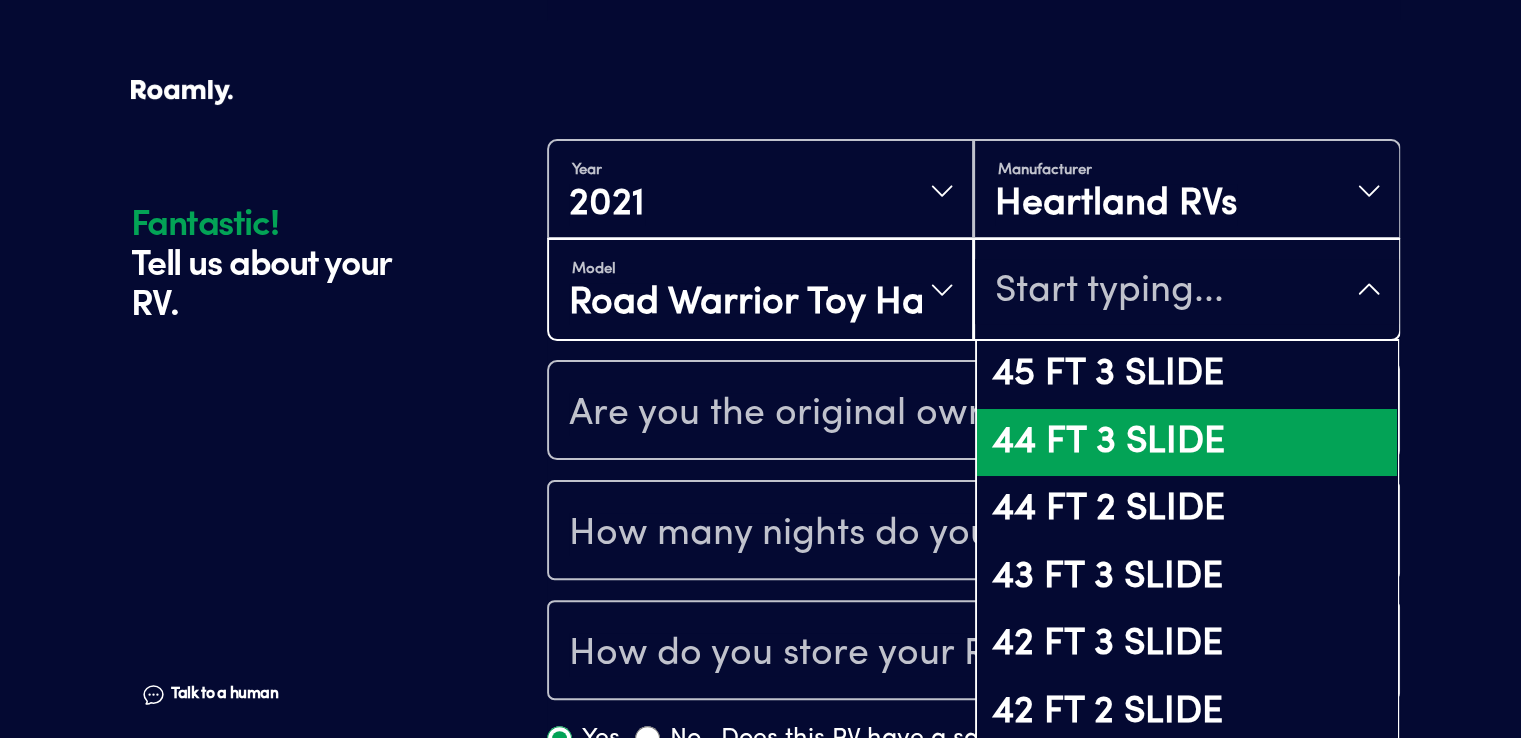 click on "44 FT 3 SLIDE" at bounding box center [1186, 443] 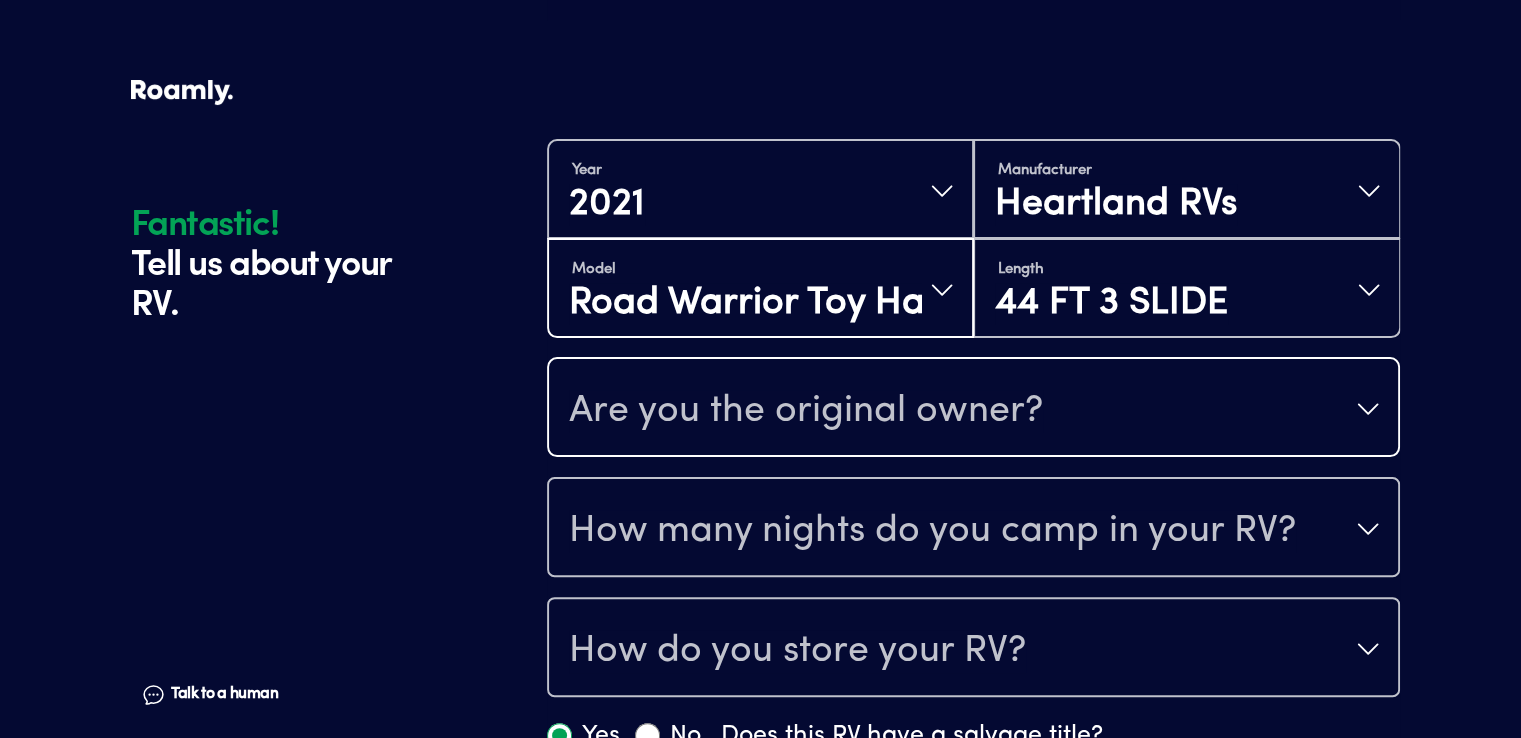 click on "Are you the original owner?" at bounding box center [806, 411] 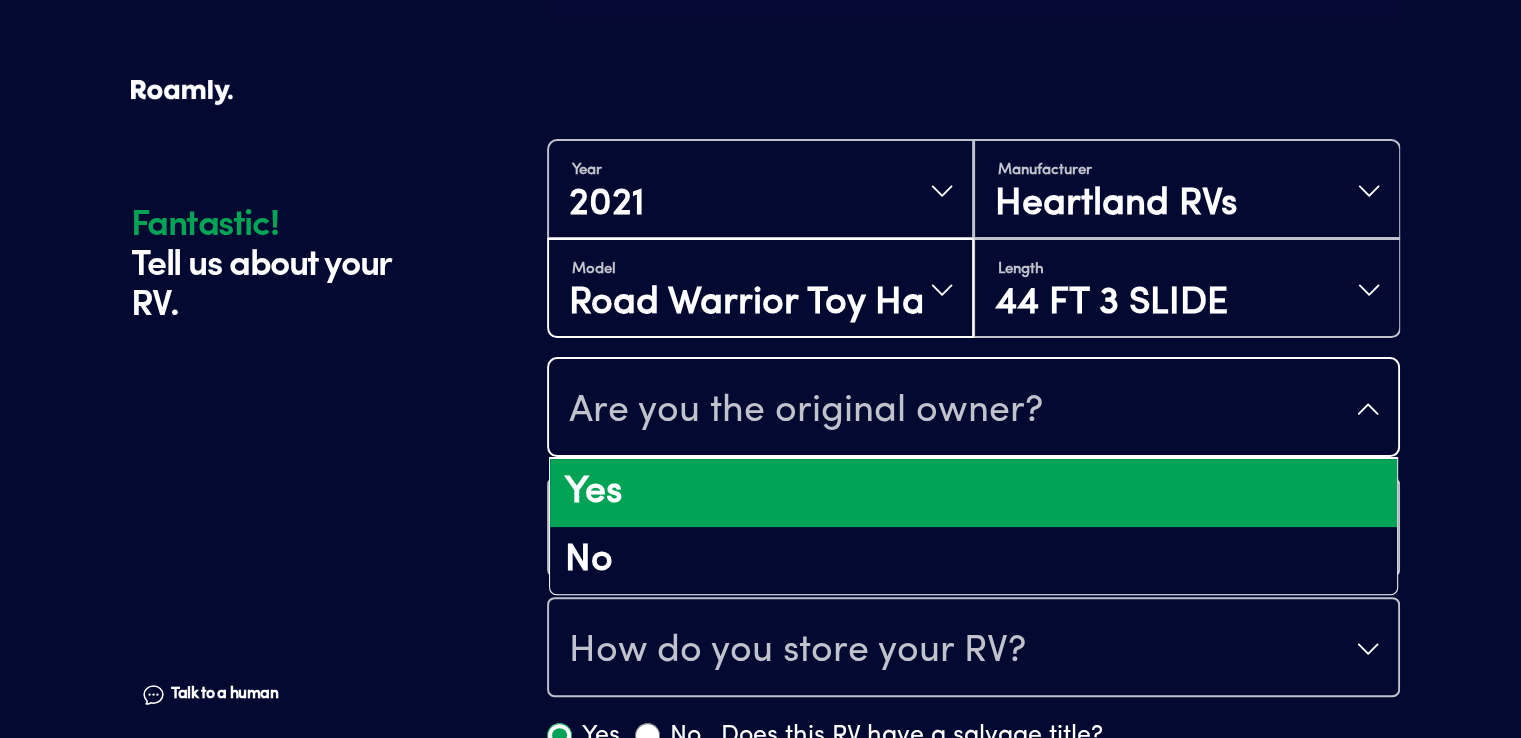click on "Yes" at bounding box center (973, 493) 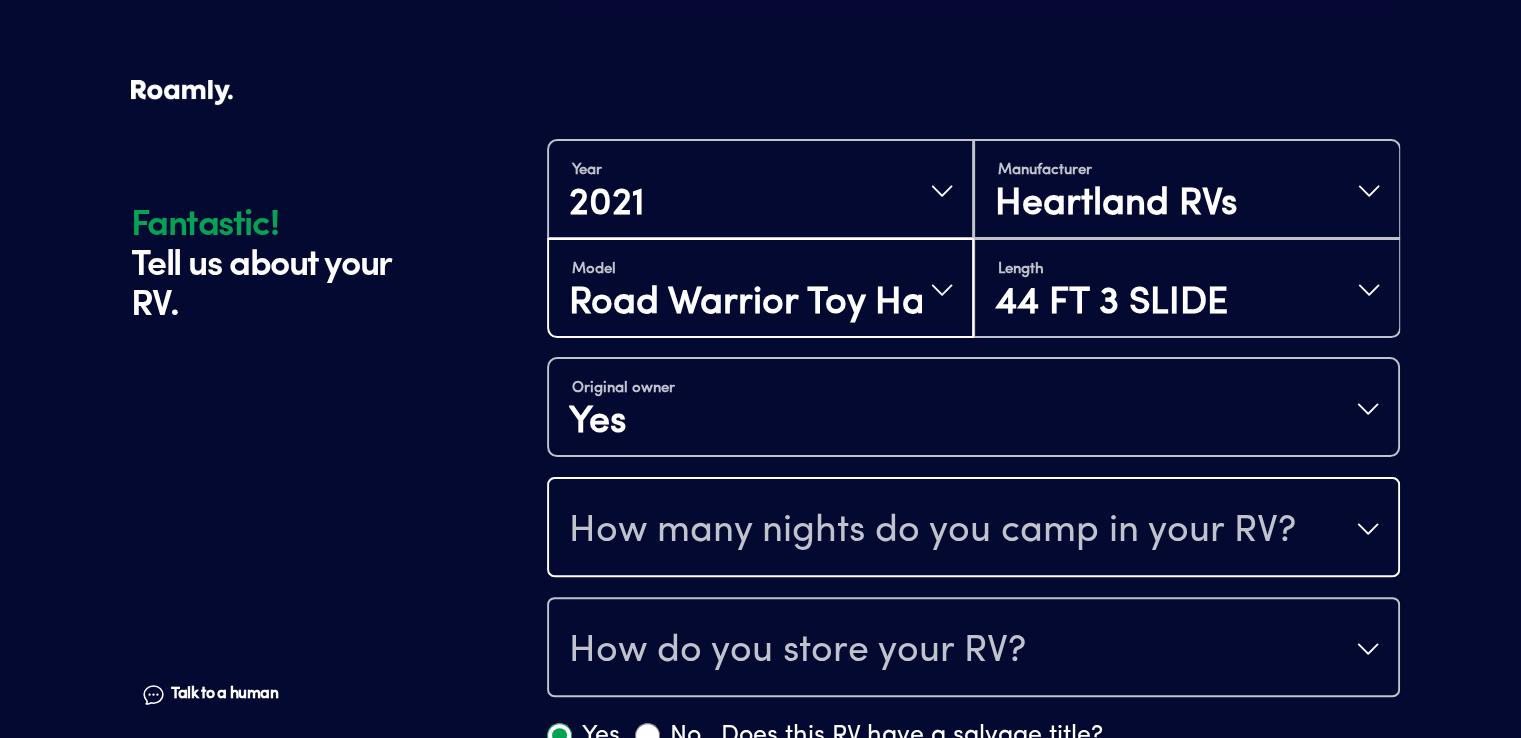 click on "How many nights do you camp in your RV?" at bounding box center (932, 531) 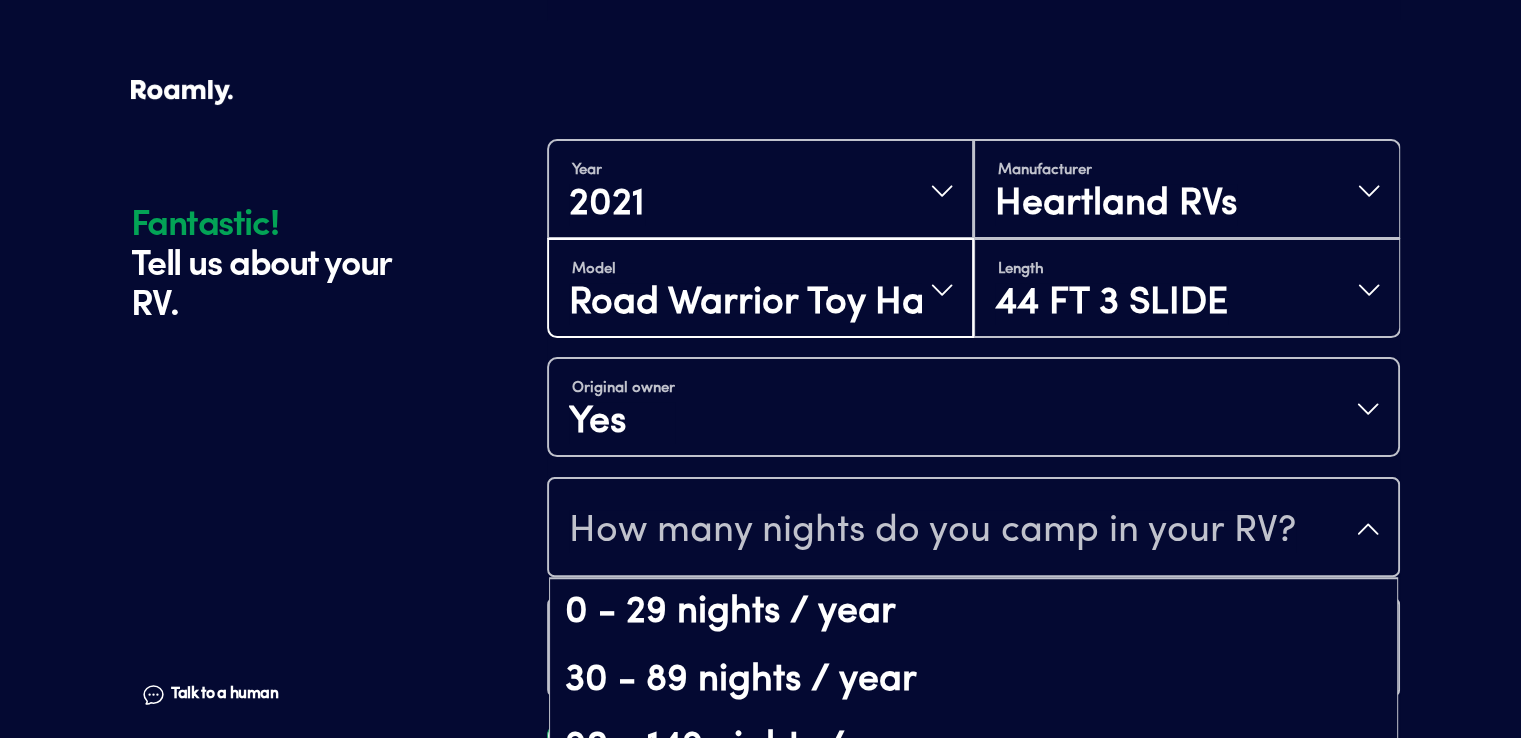 scroll, scrollTop: 40, scrollLeft: 0, axis: vertical 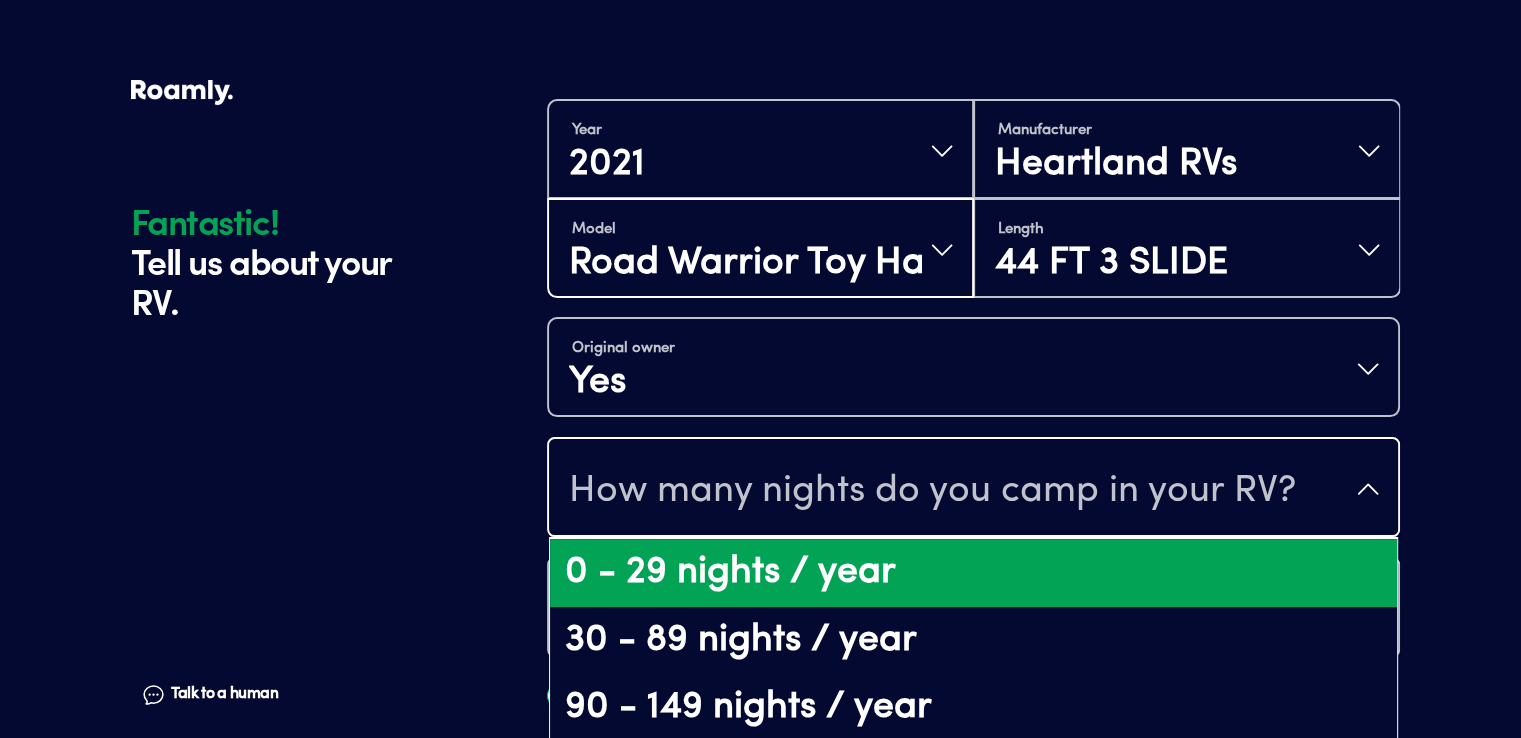 click on "0 - 29 nights / year" at bounding box center (973, 573) 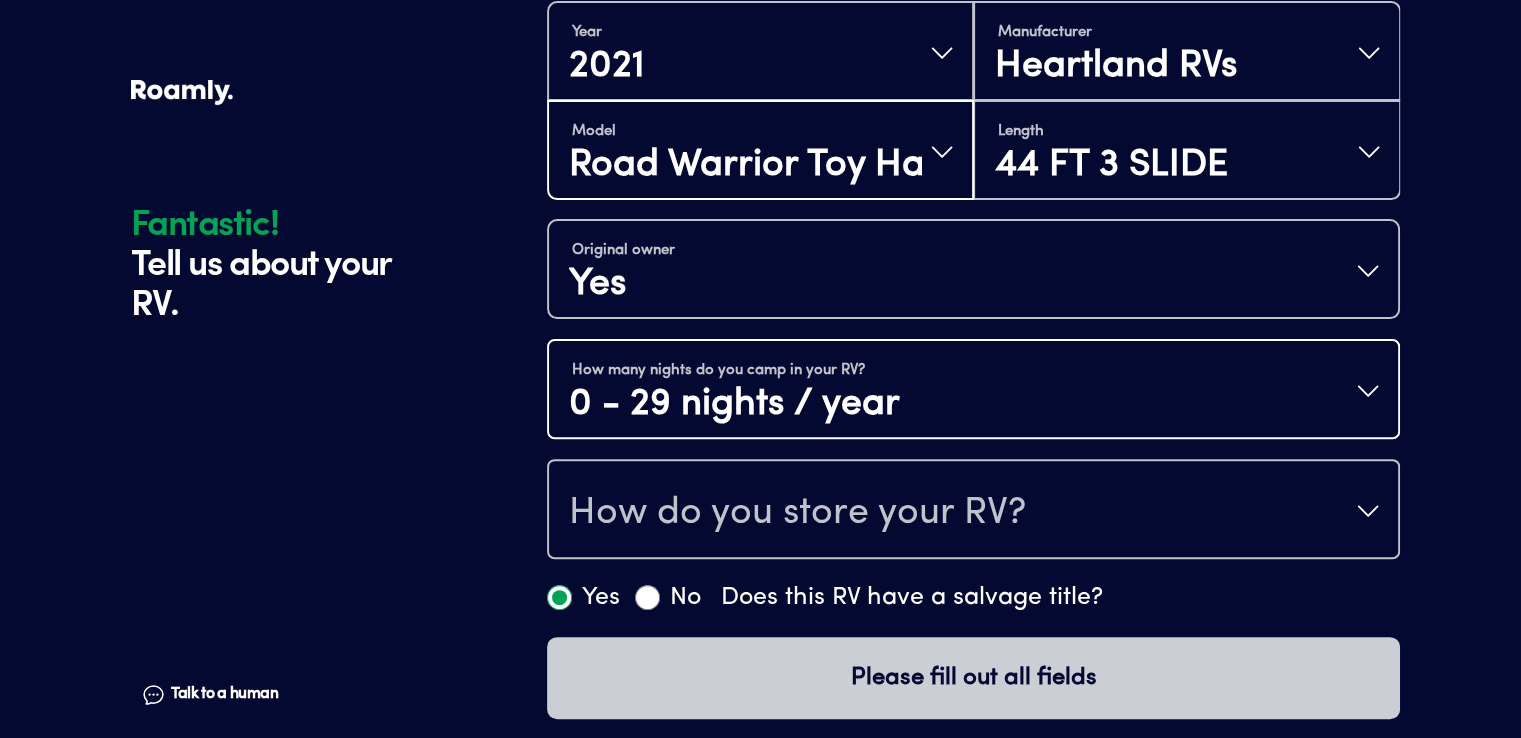 scroll, scrollTop: 539, scrollLeft: 0, axis: vertical 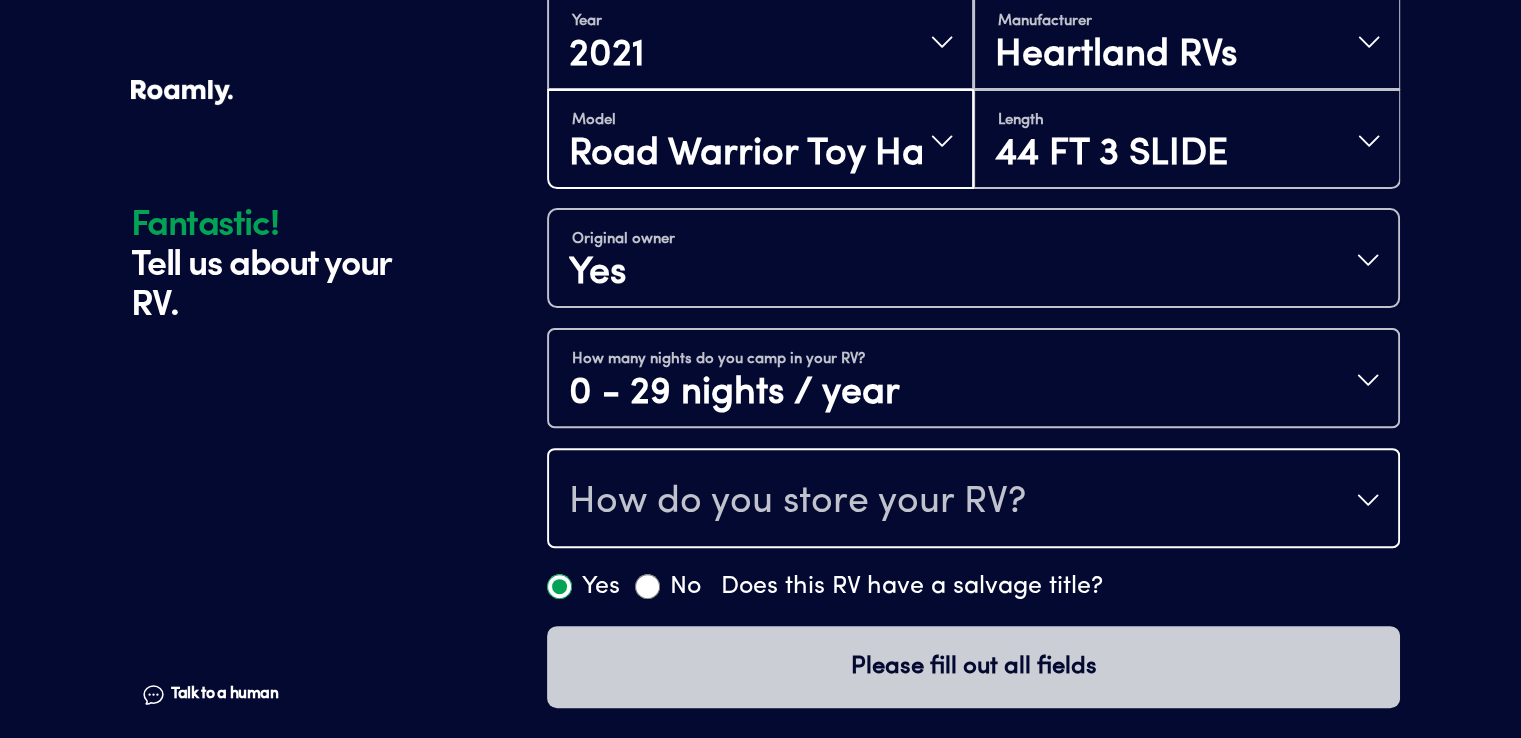 click on "How do you store your RV?" at bounding box center (797, 502) 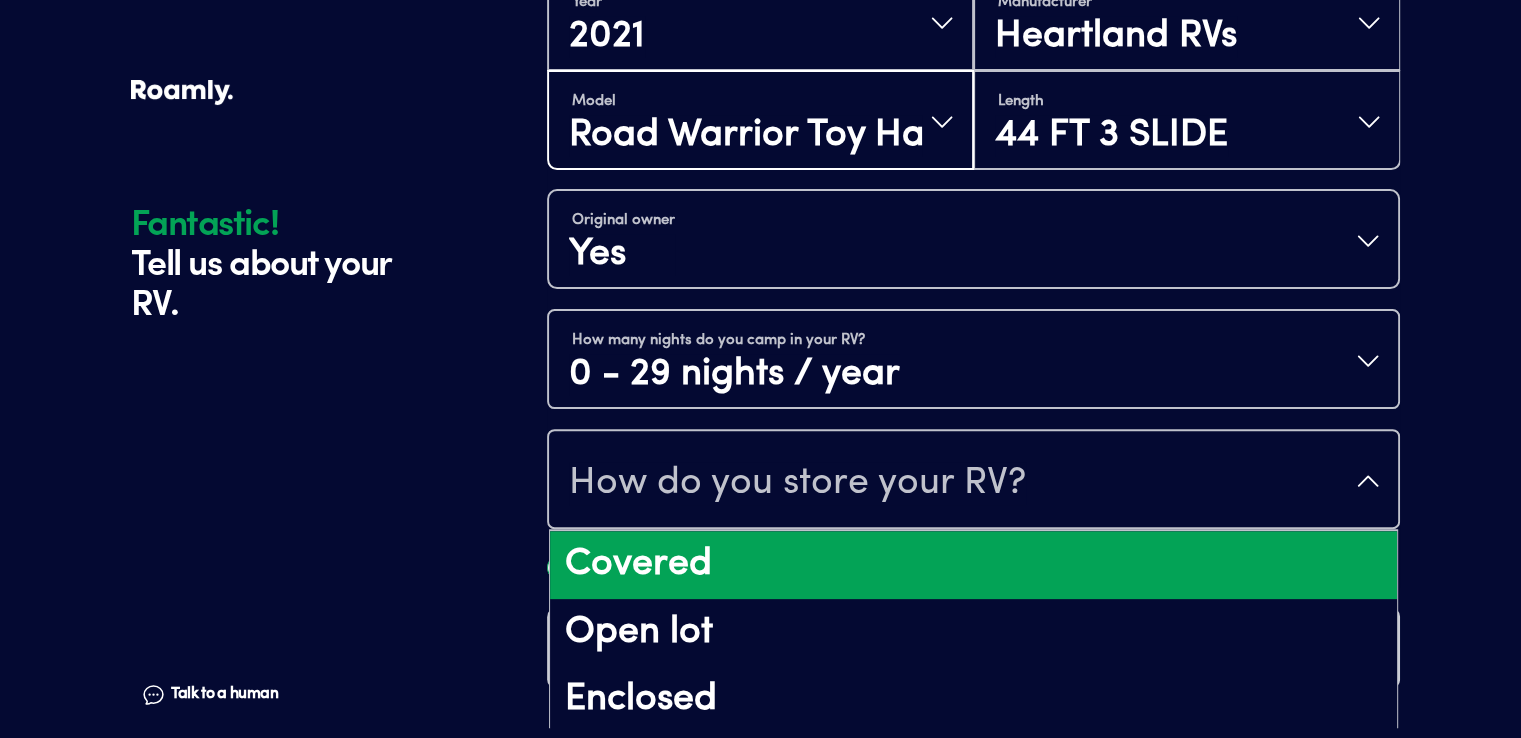 scroll, scrollTop: 24, scrollLeft: 0, axis: vertical 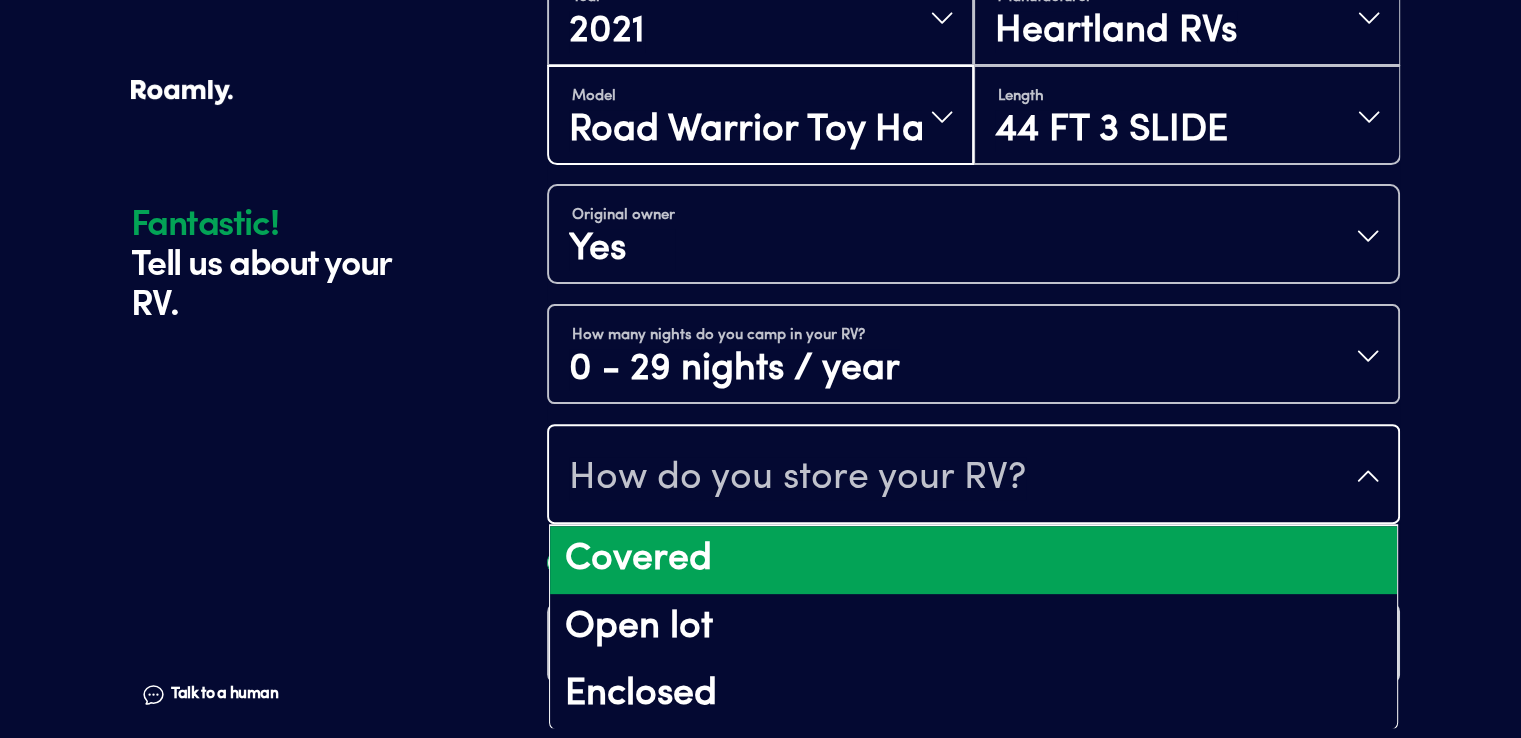 click on "Covered" at bounding box center (973, 560) 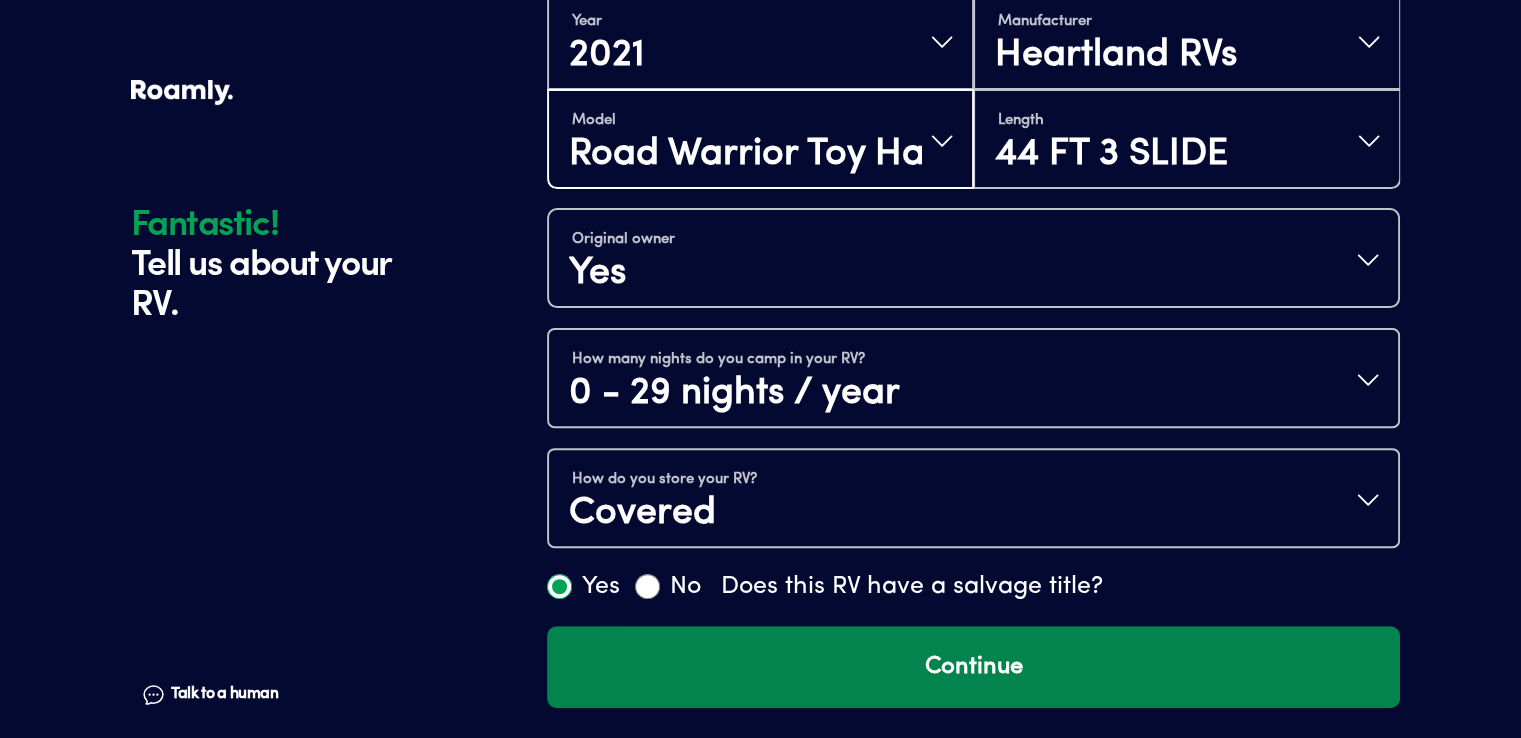 click on "Continue" at bounding box center [973, 667] 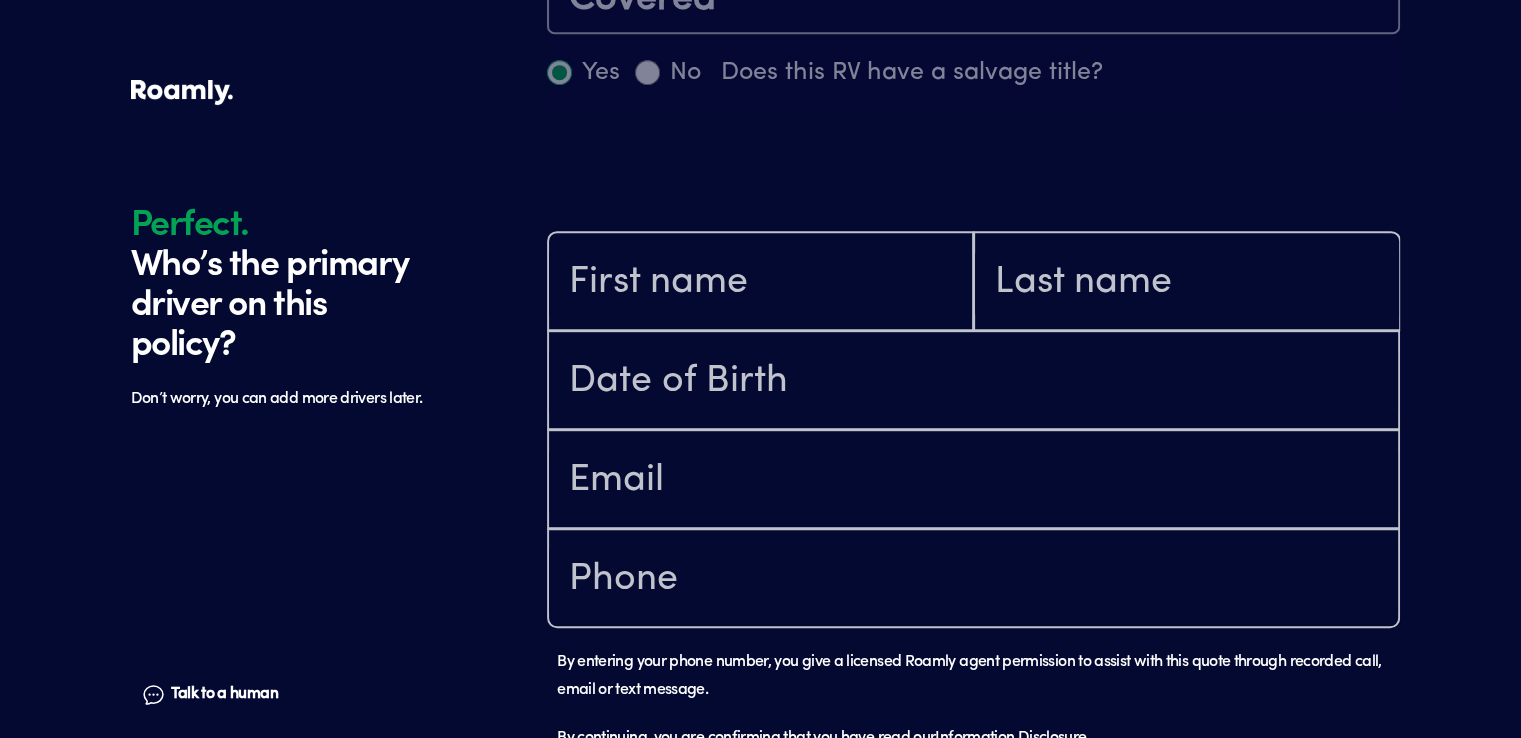 scroll, scrollTop: 1184, scrollLeft: 0, axis: vertical 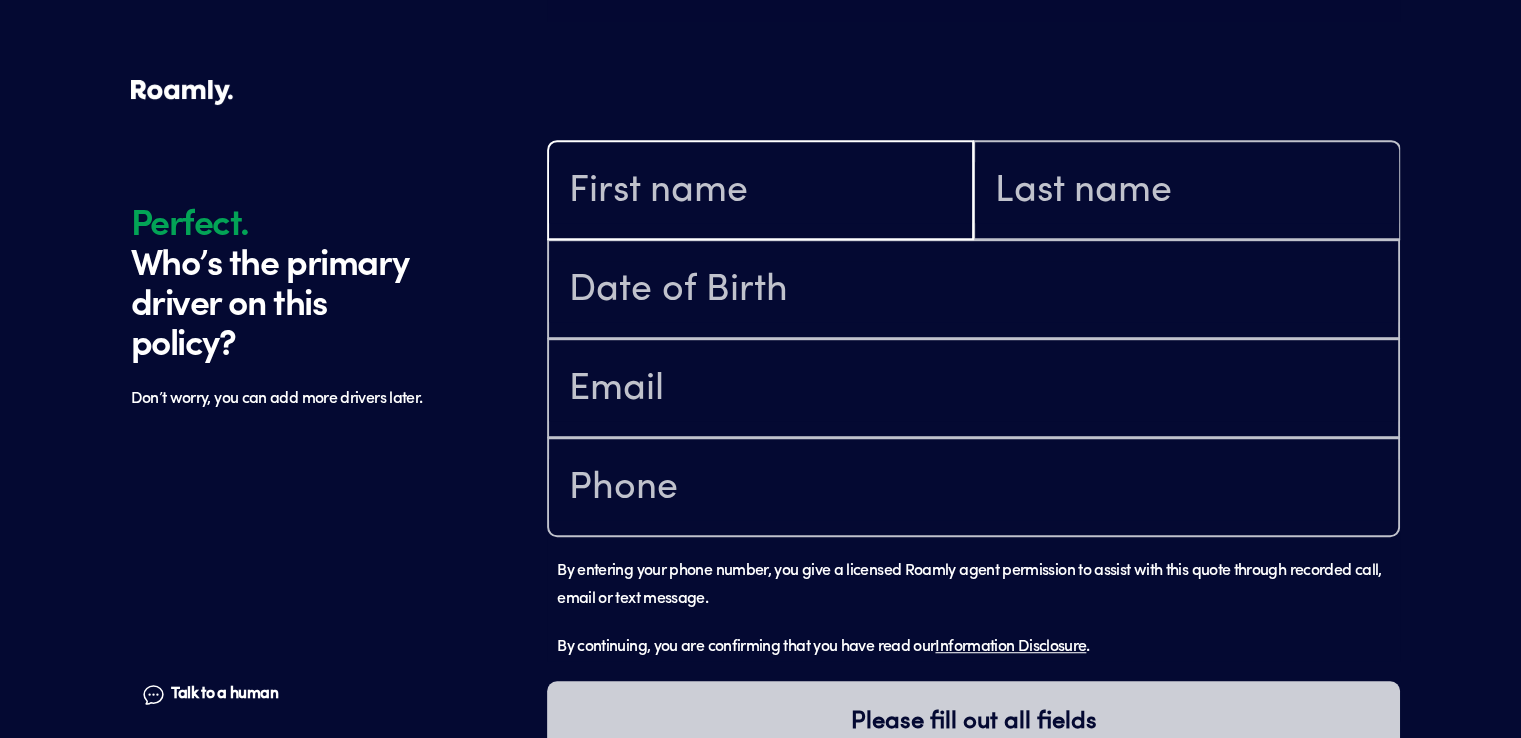 click at bounding box center [760, 192] 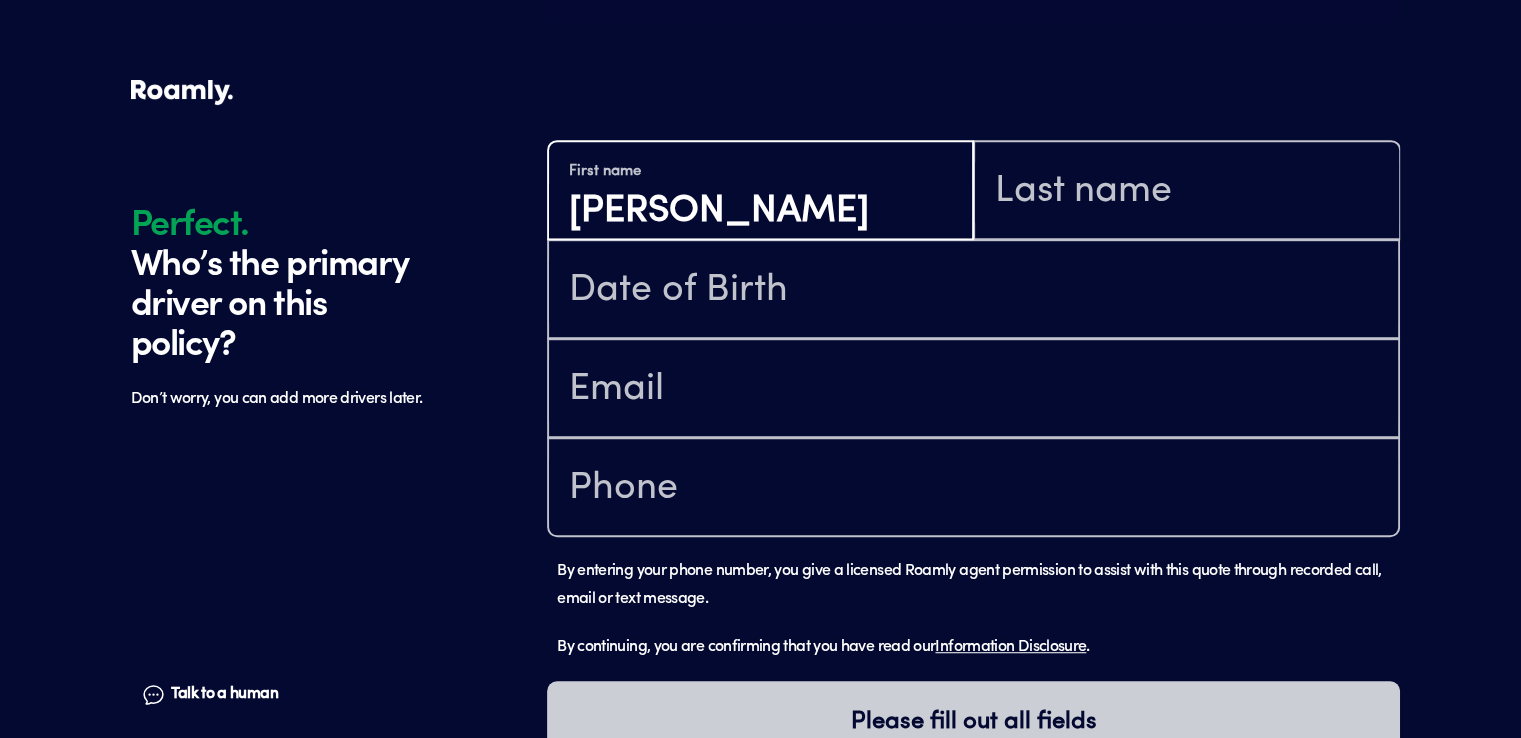 type on "[PERSON_NAME]" 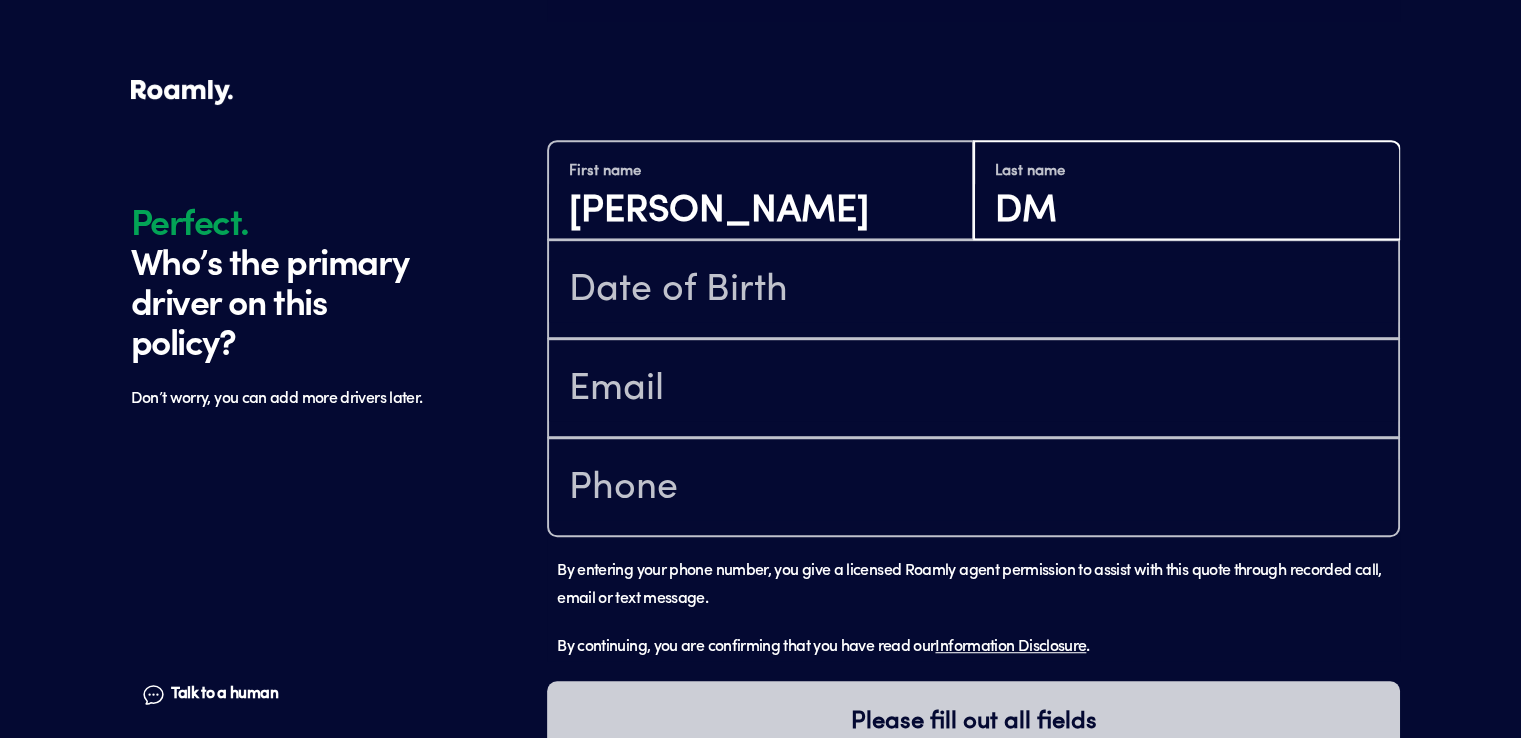 type on "D" 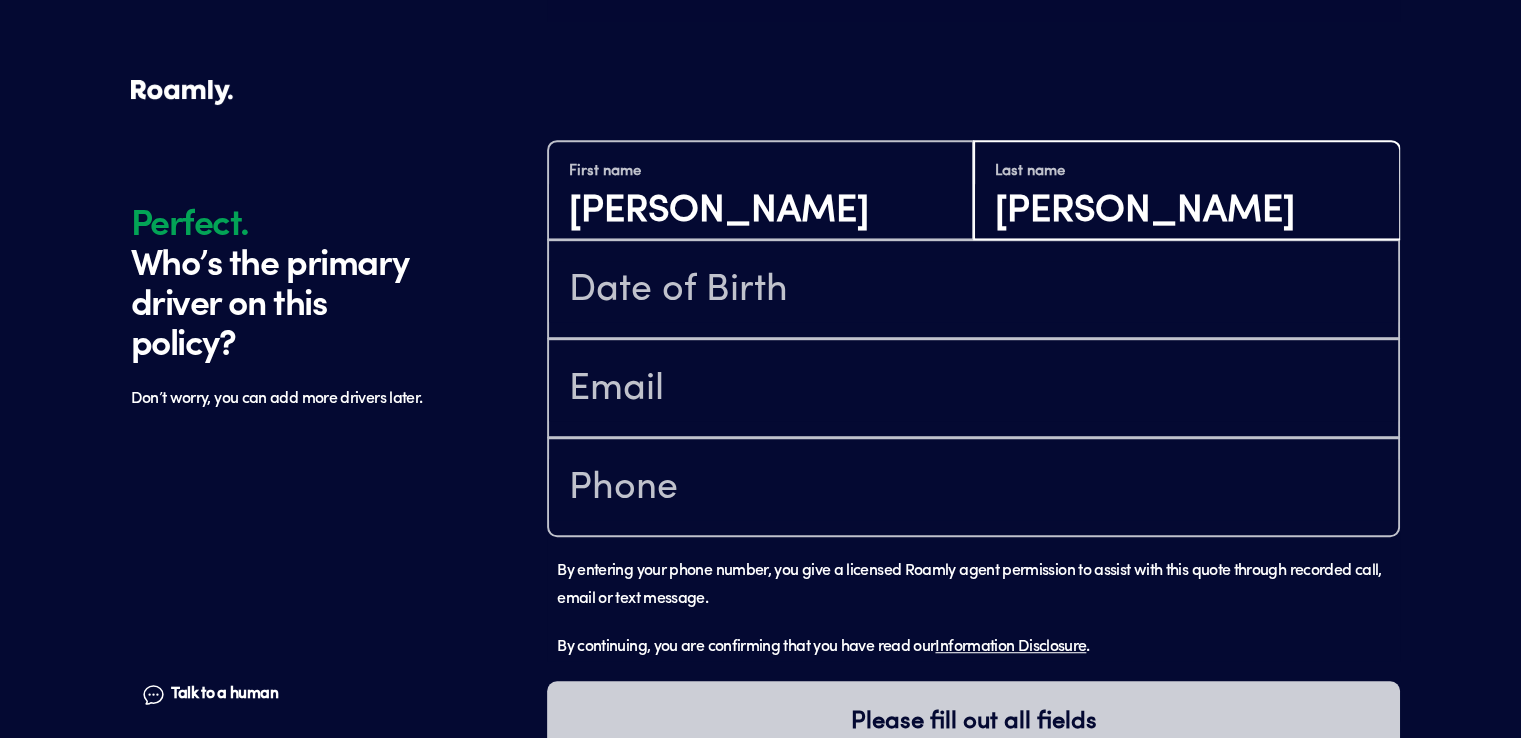type on "[PERSON_NAME]" 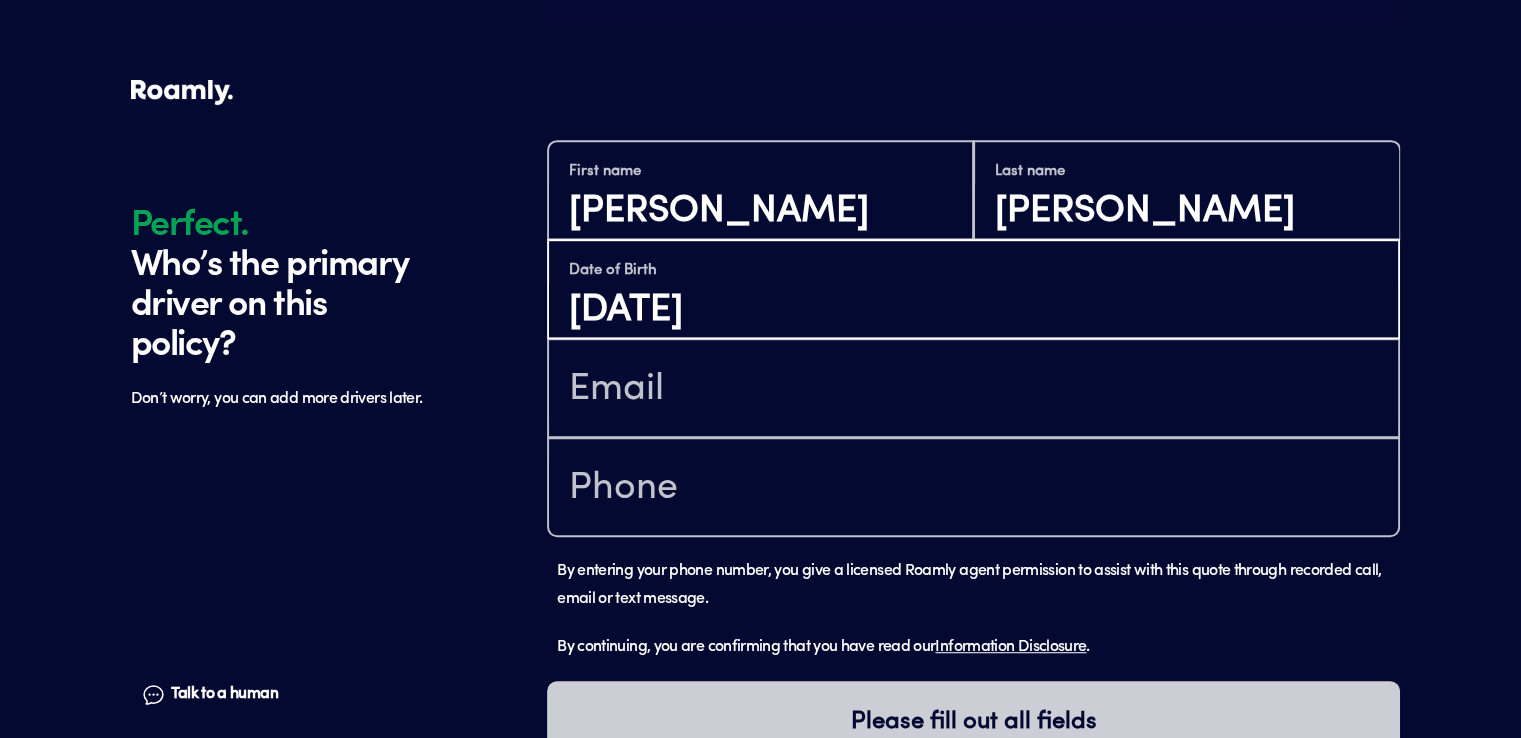 type on "[DATE]" 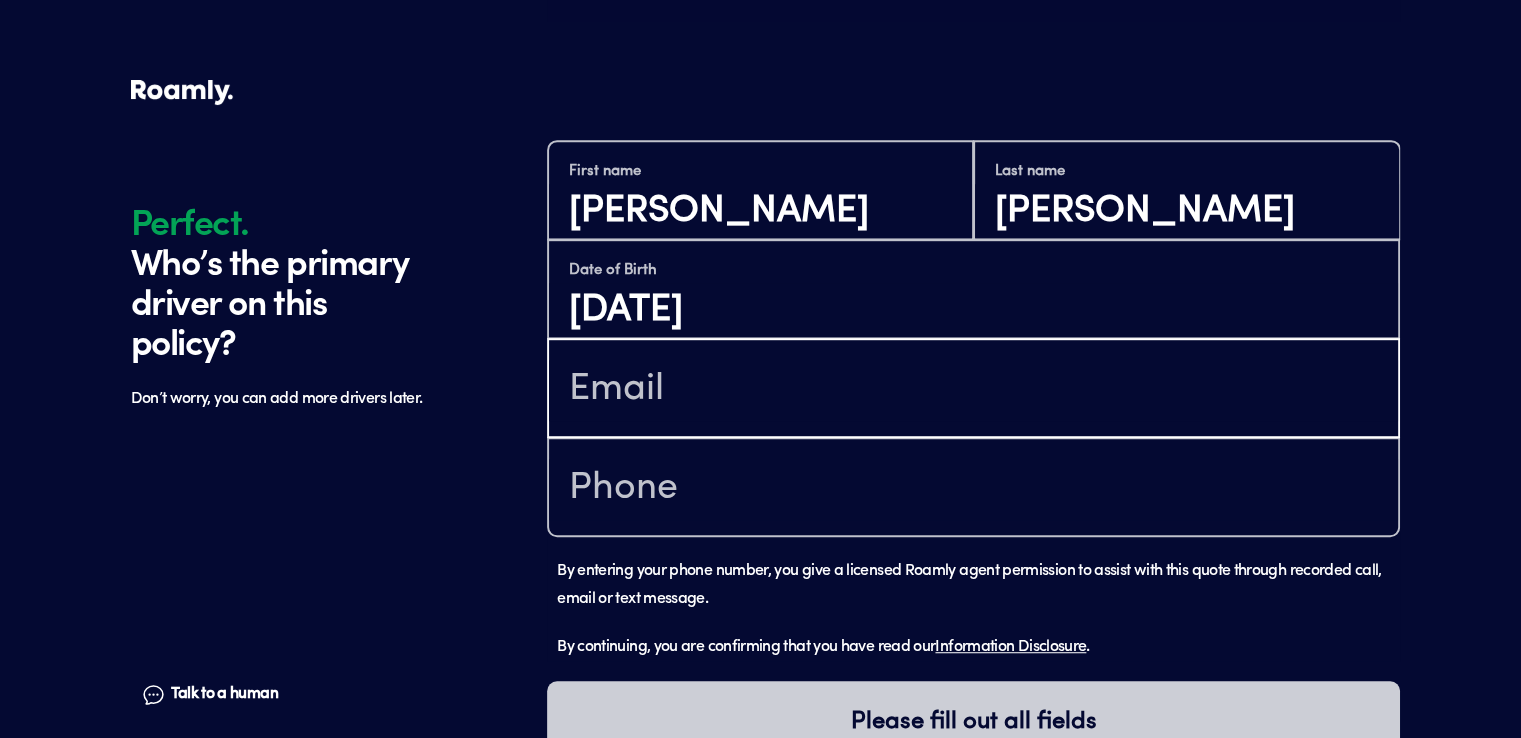 click at bounding box center [973, 390] 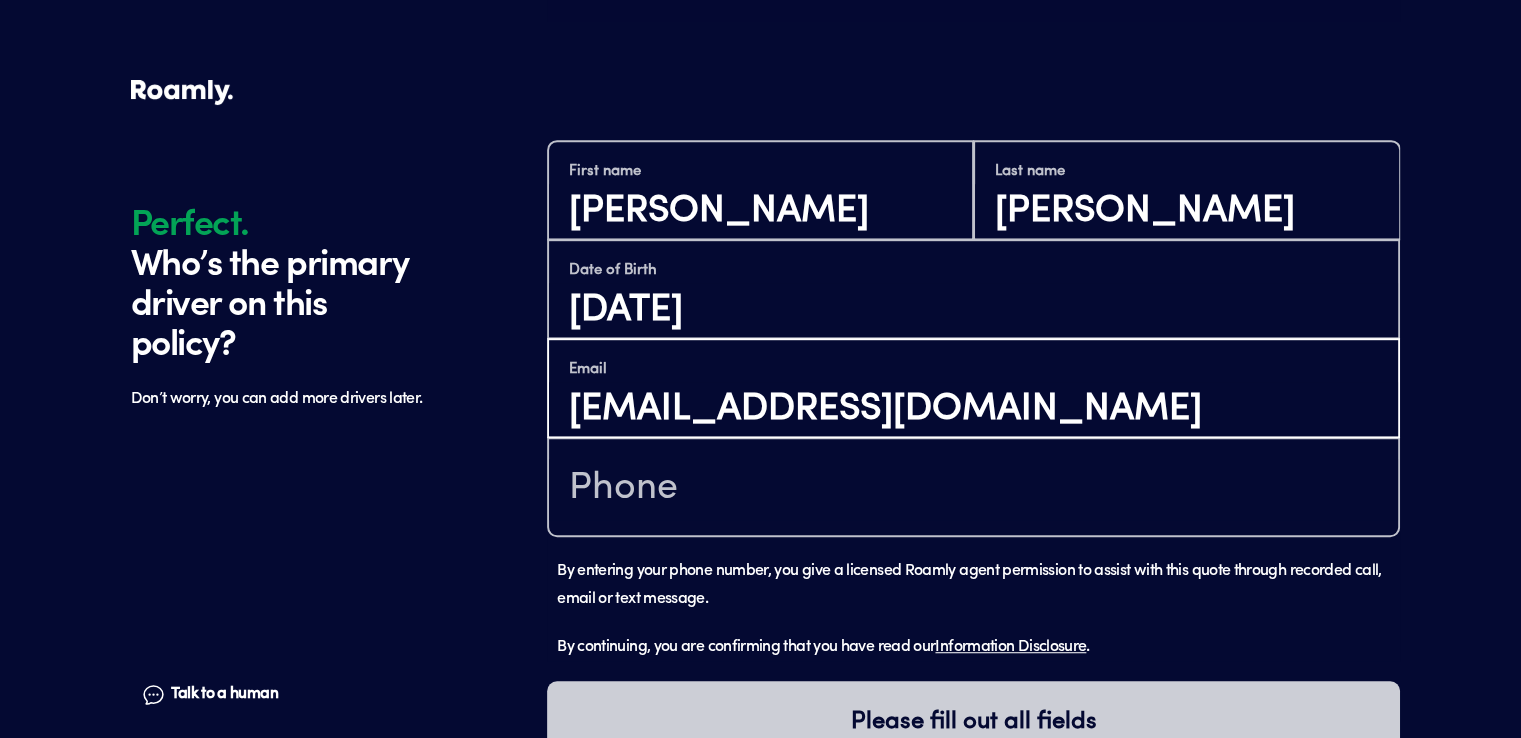 type on "[EMAIL_ADDRESS][DOMAIN_NAME]" 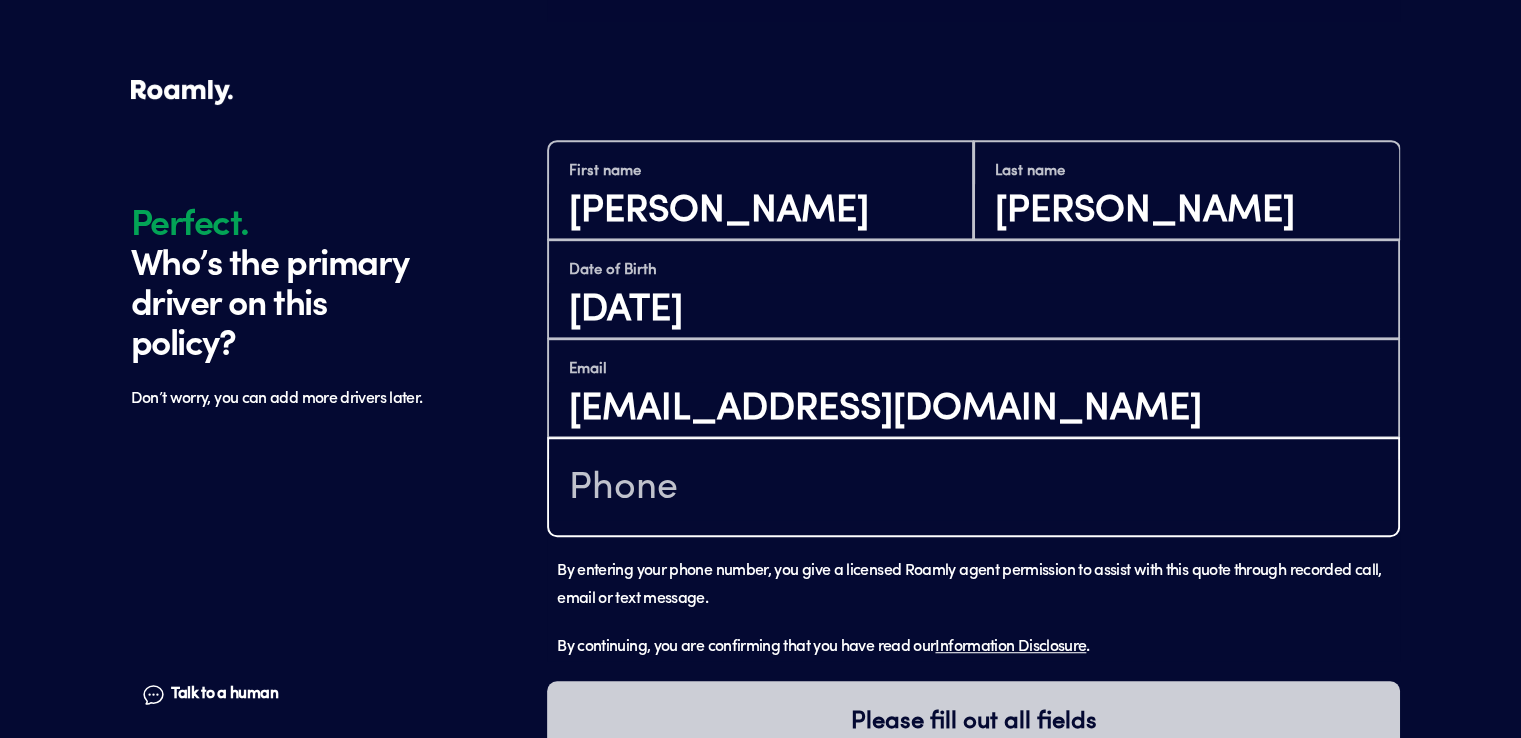 click at bounding box center (973, 489) 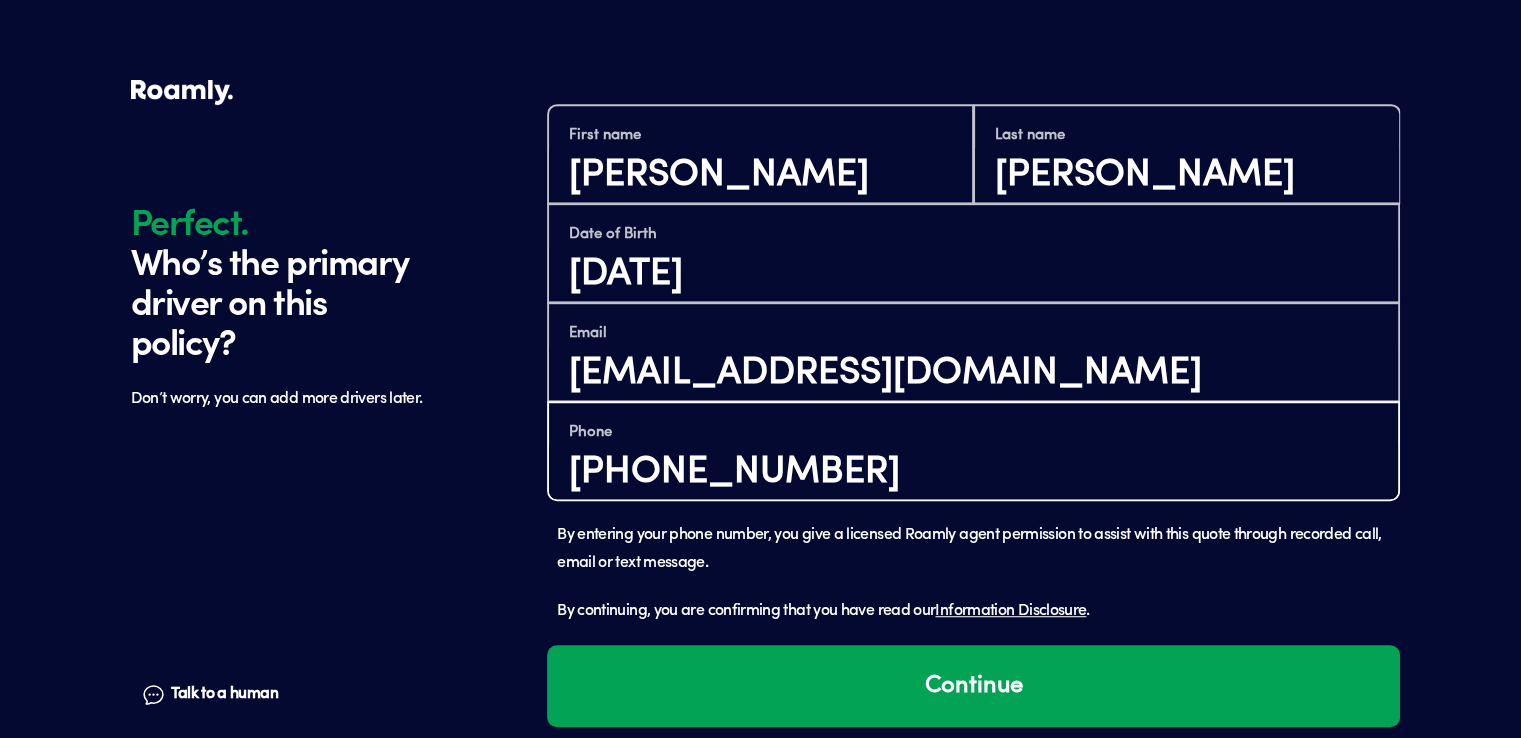scroll, scrollTop: 1239, scrollLeft: 0, axis: vertical 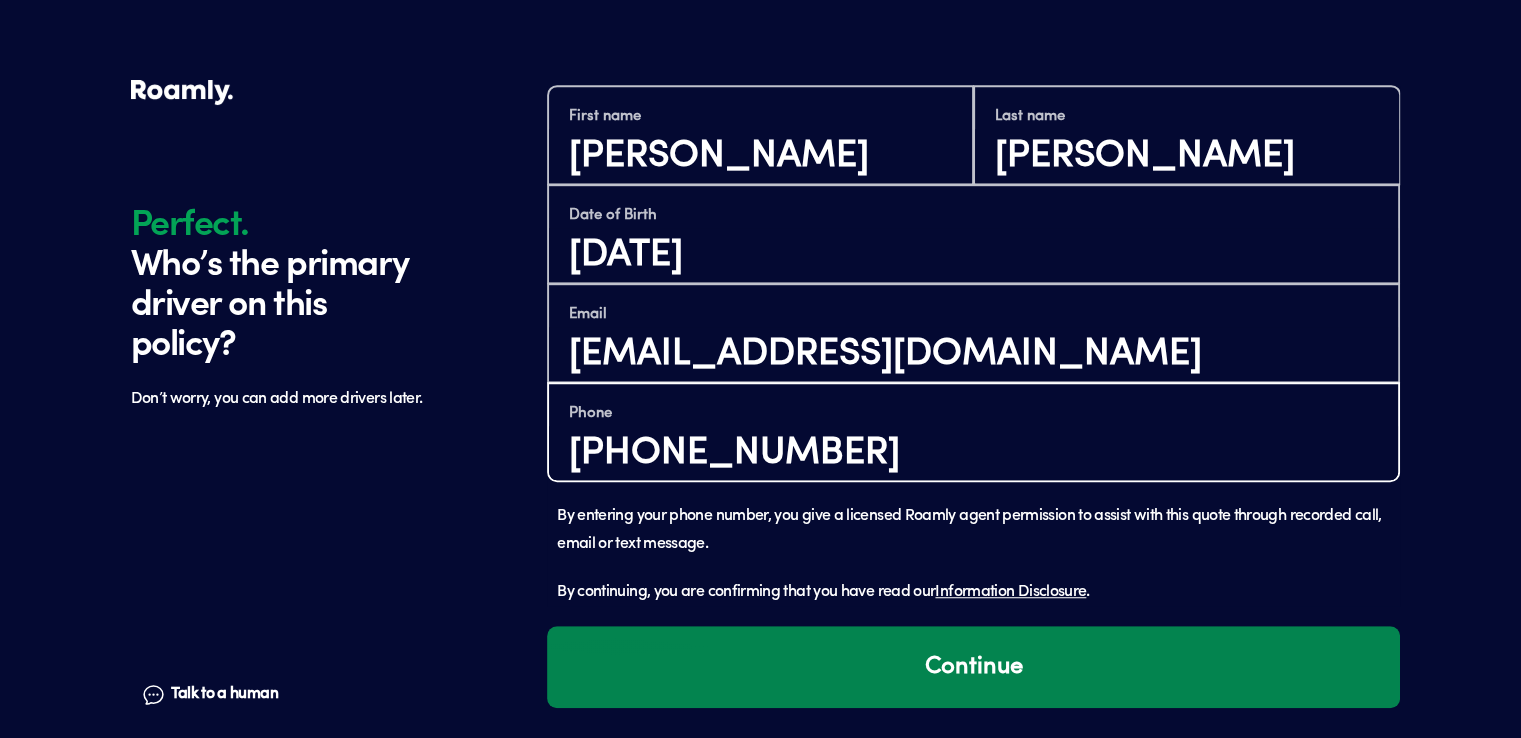 type on "[PHONE_NUMBER]" 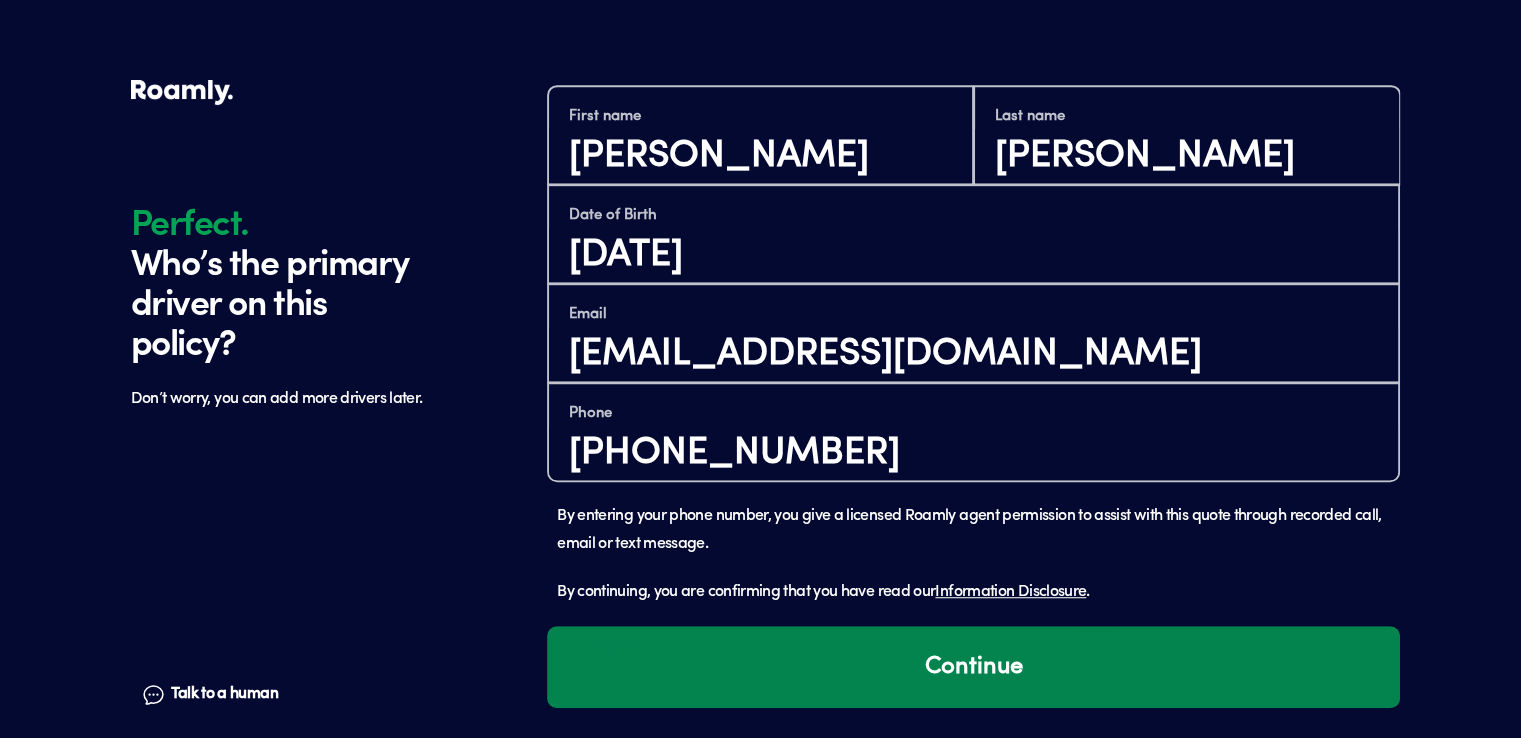 click on "Continue" at bounding box center (973, 667) 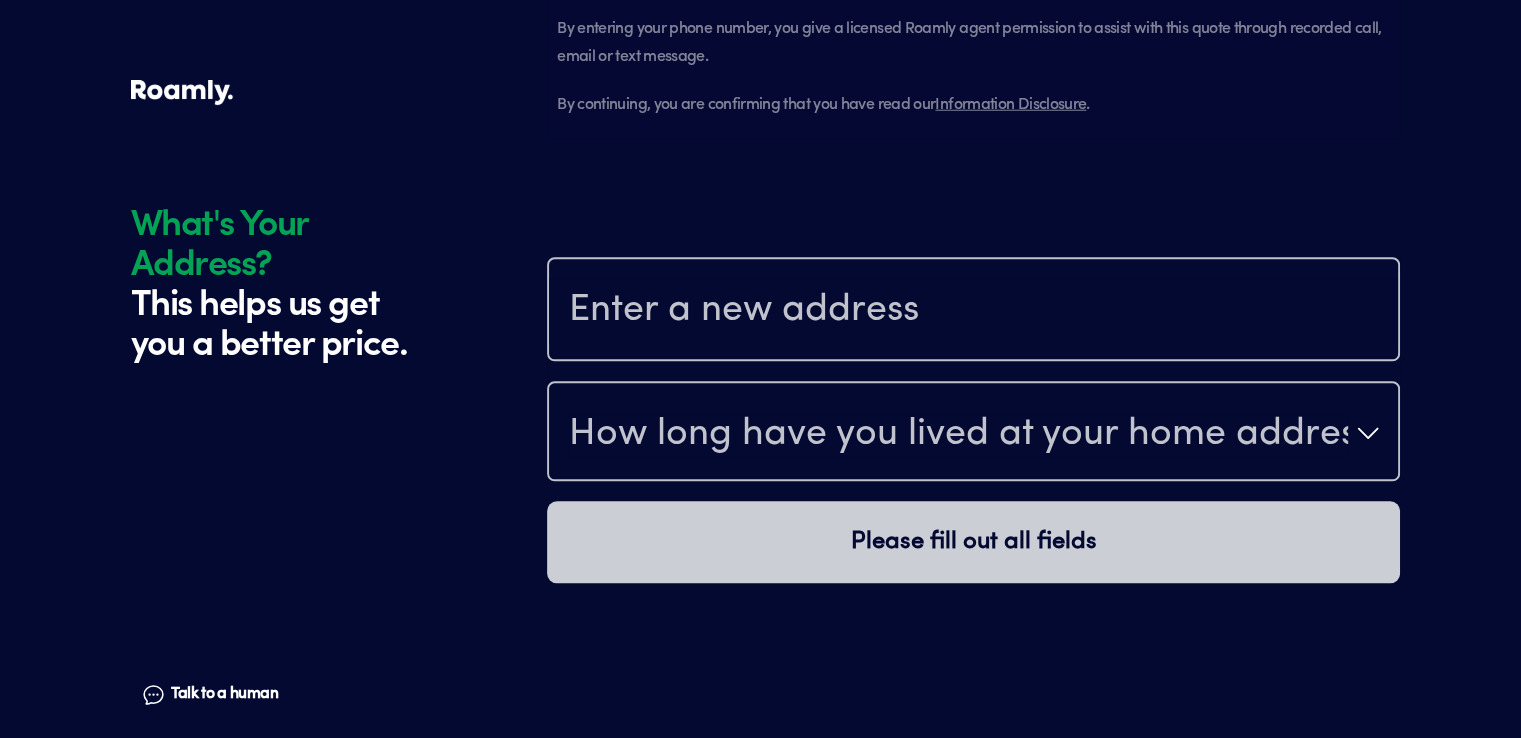 scroll, scrollTop: 1867, scrollLeft: 0, axis: vertical 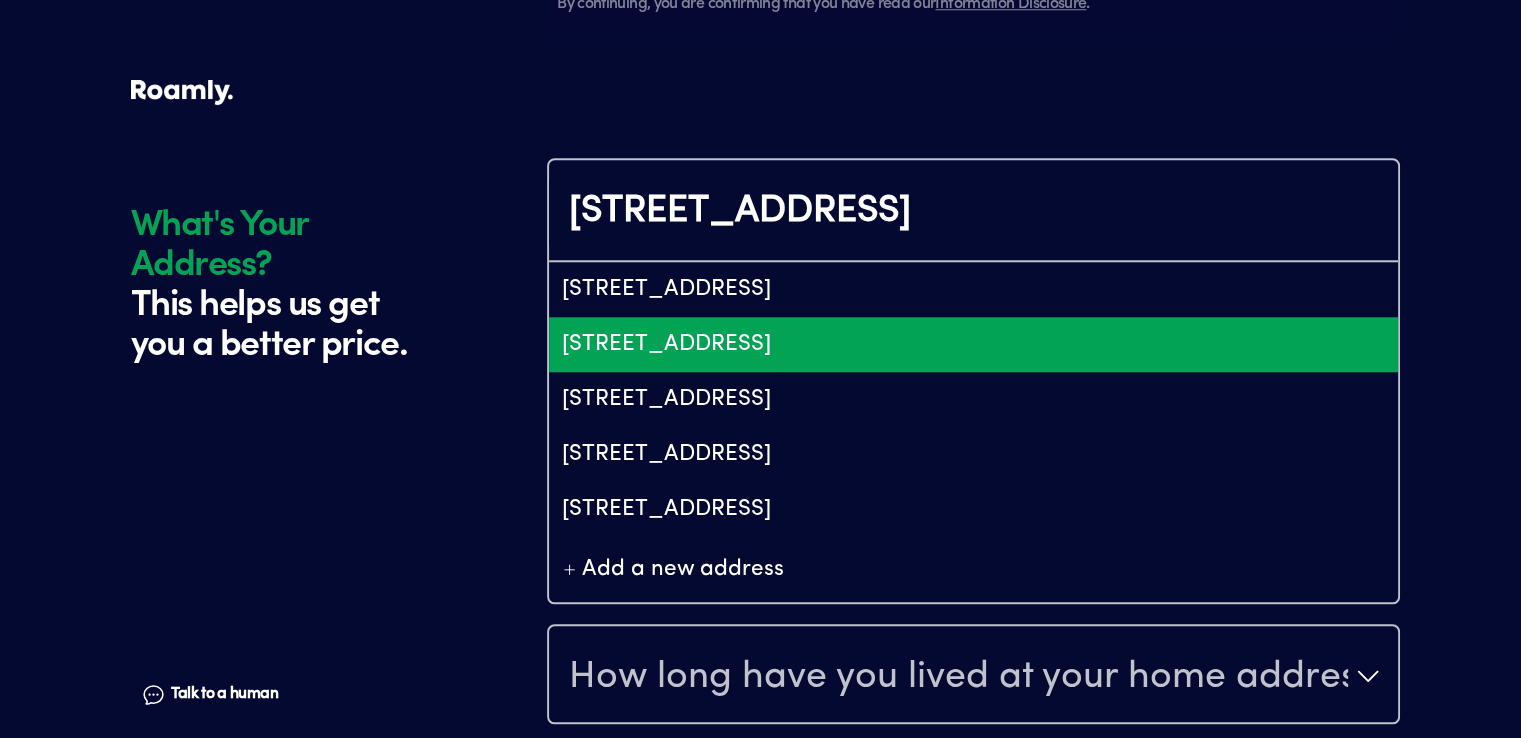 click on "[STREET_ADDRESS]" at bounding box center (973, 344) 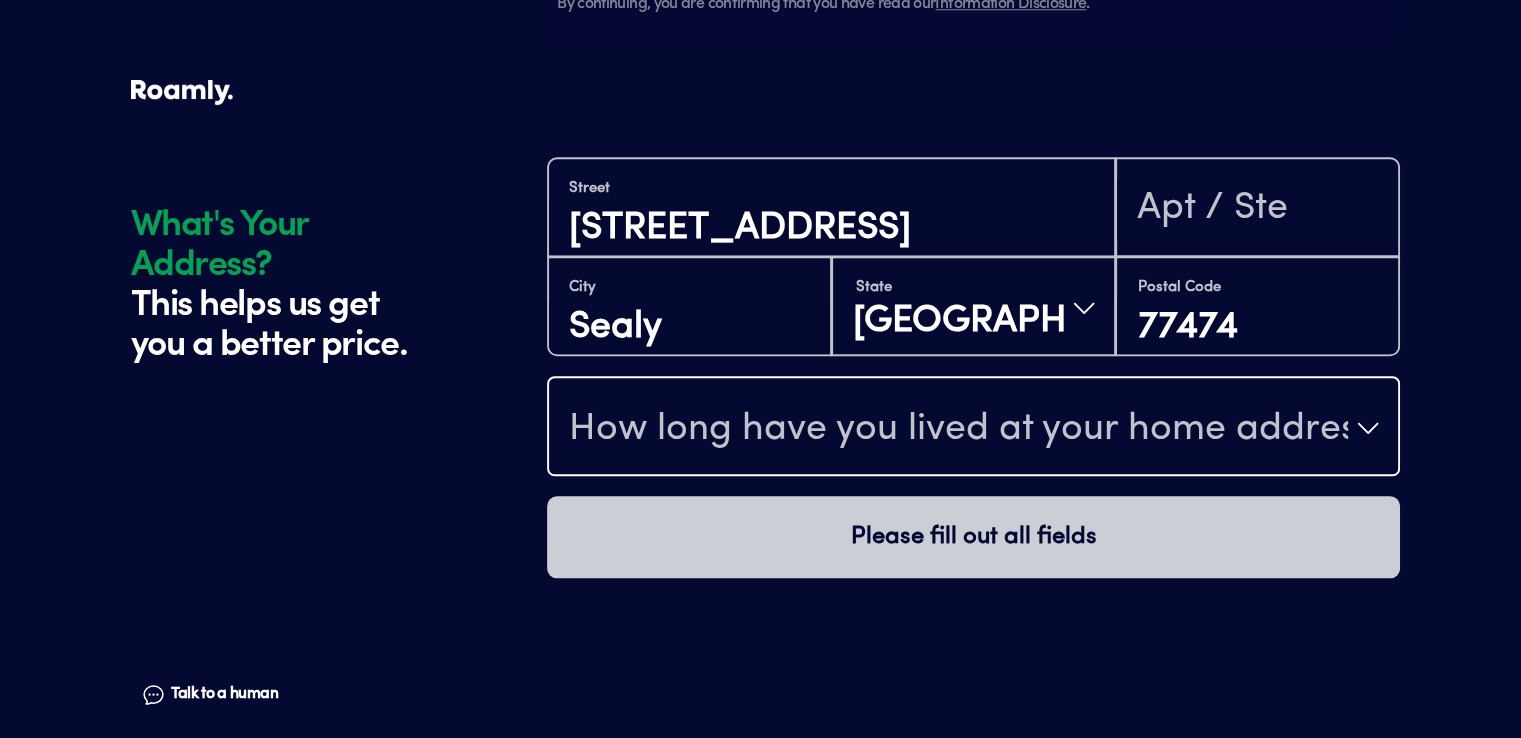 click on "How long have you lived at your home address?" at bounding box center (958, 430) 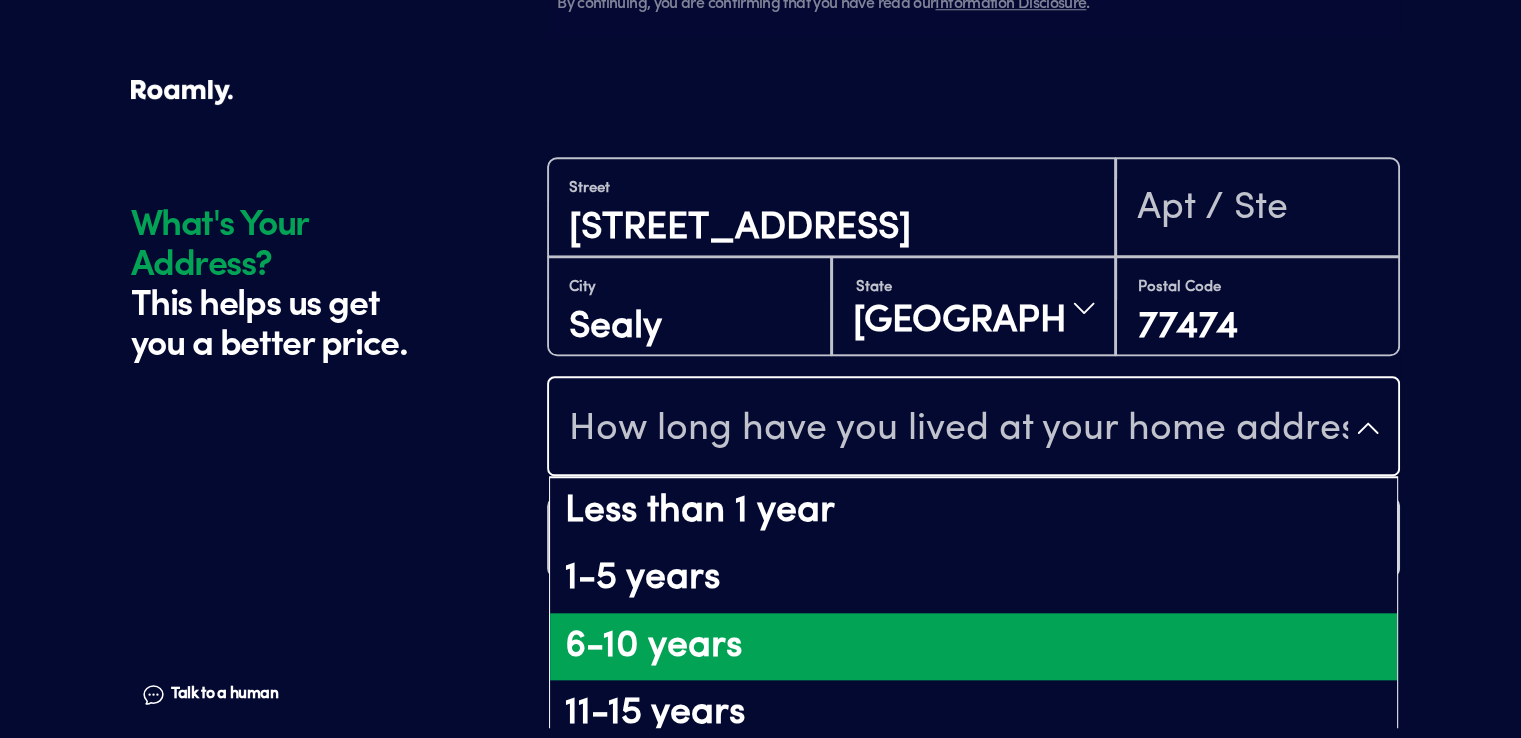 click on "6-10 years" at bounding box center [973, 647] 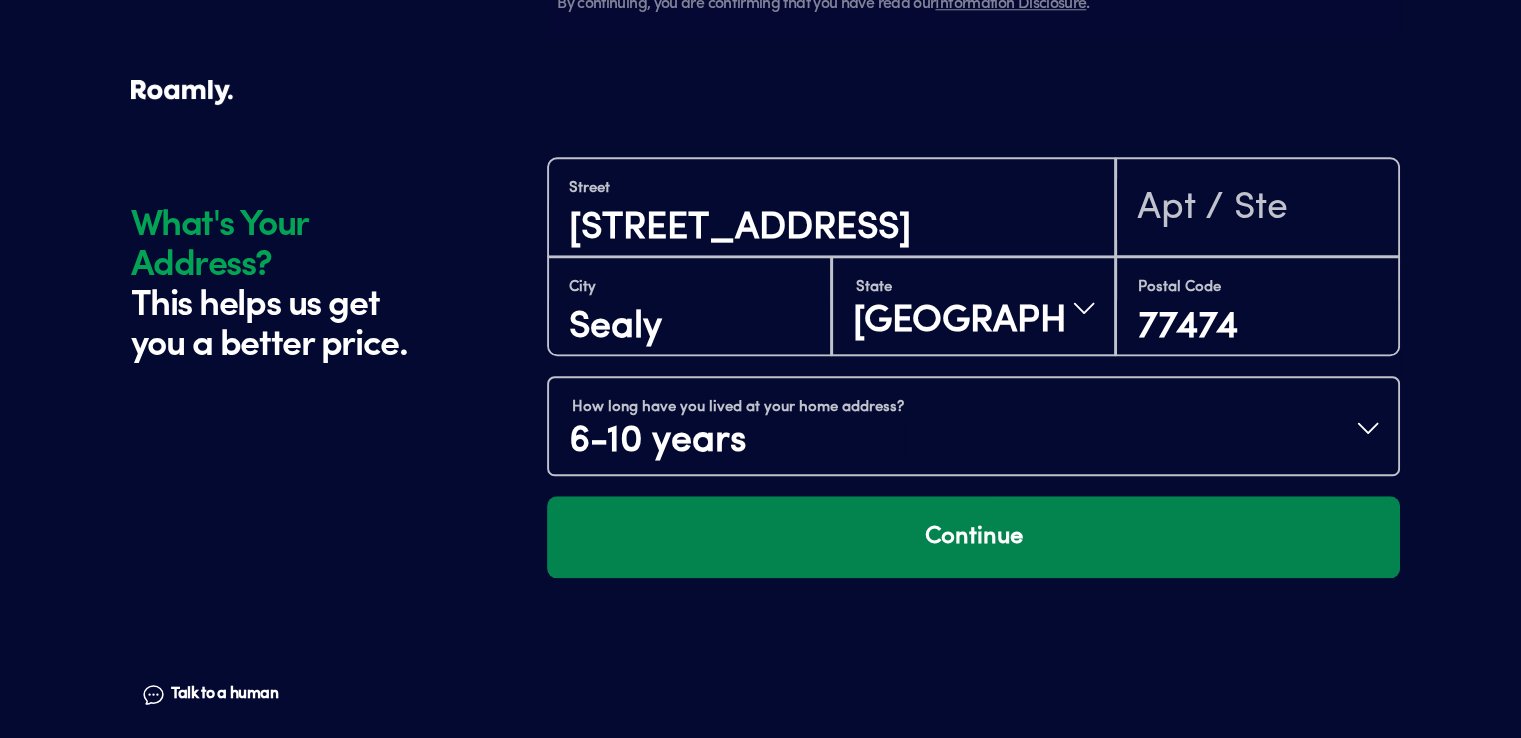 click on "Continue" at bounding box center (973, 537) 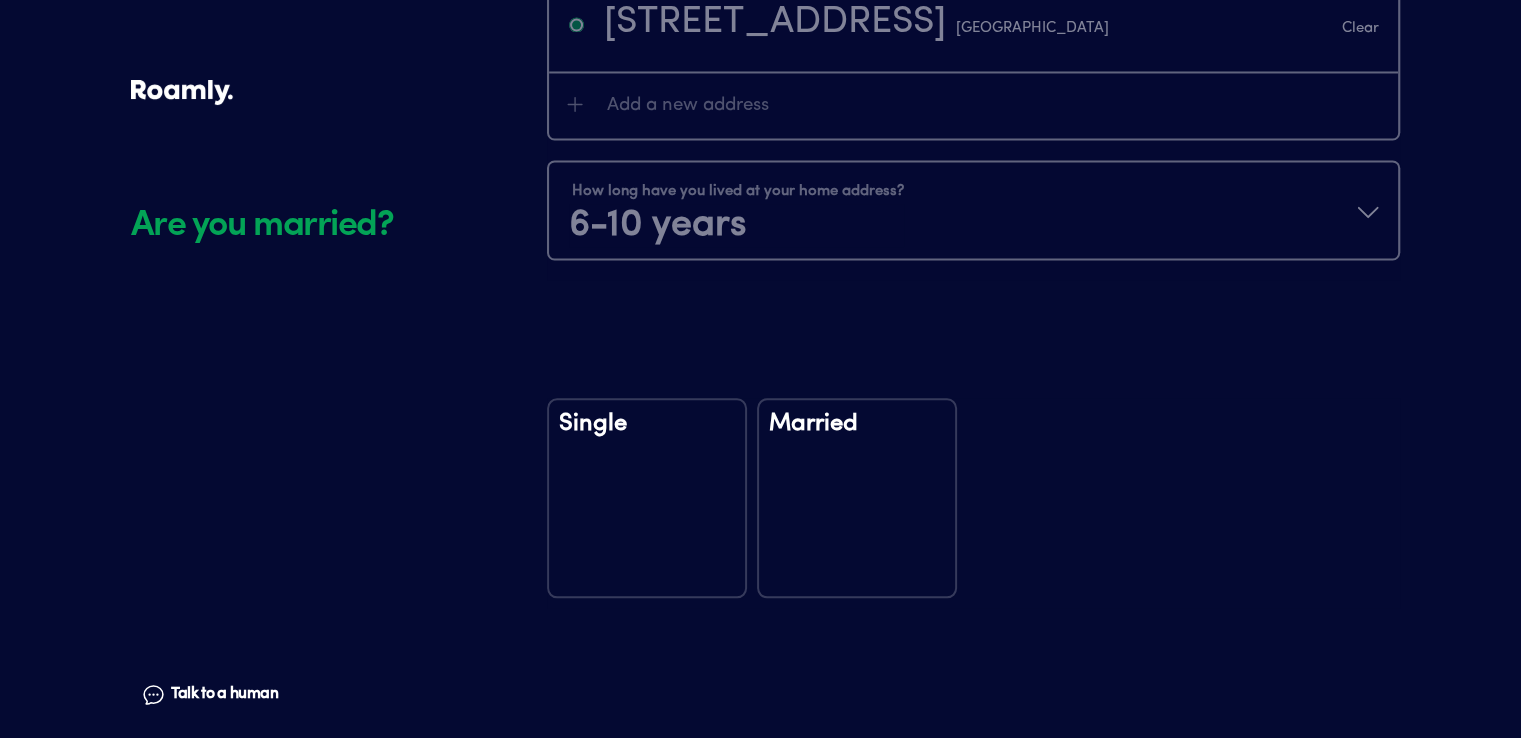 scroll, scrollTop: 2336, scrollLeft: 0, axis: vertical 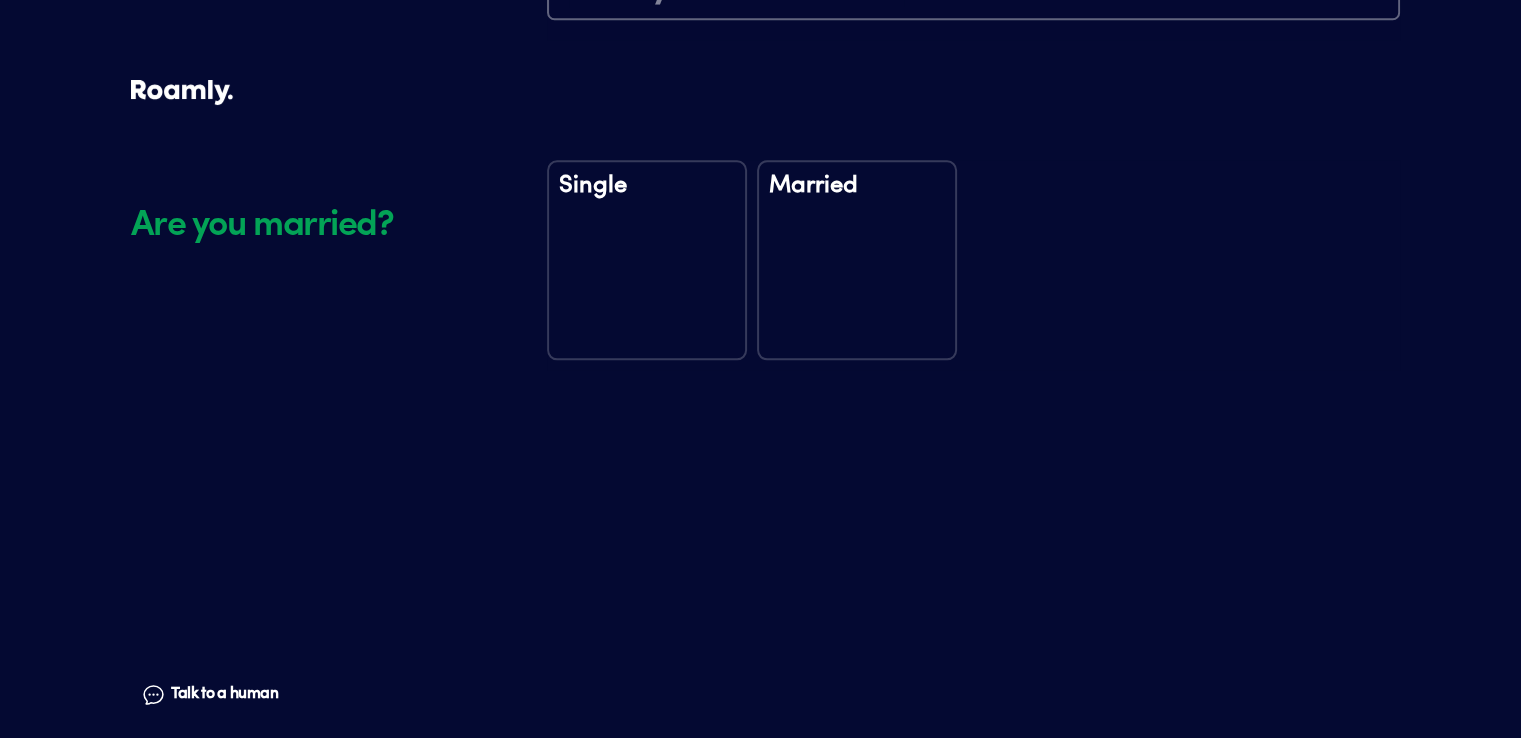 click on "Married" at bounding box center [857, 260] 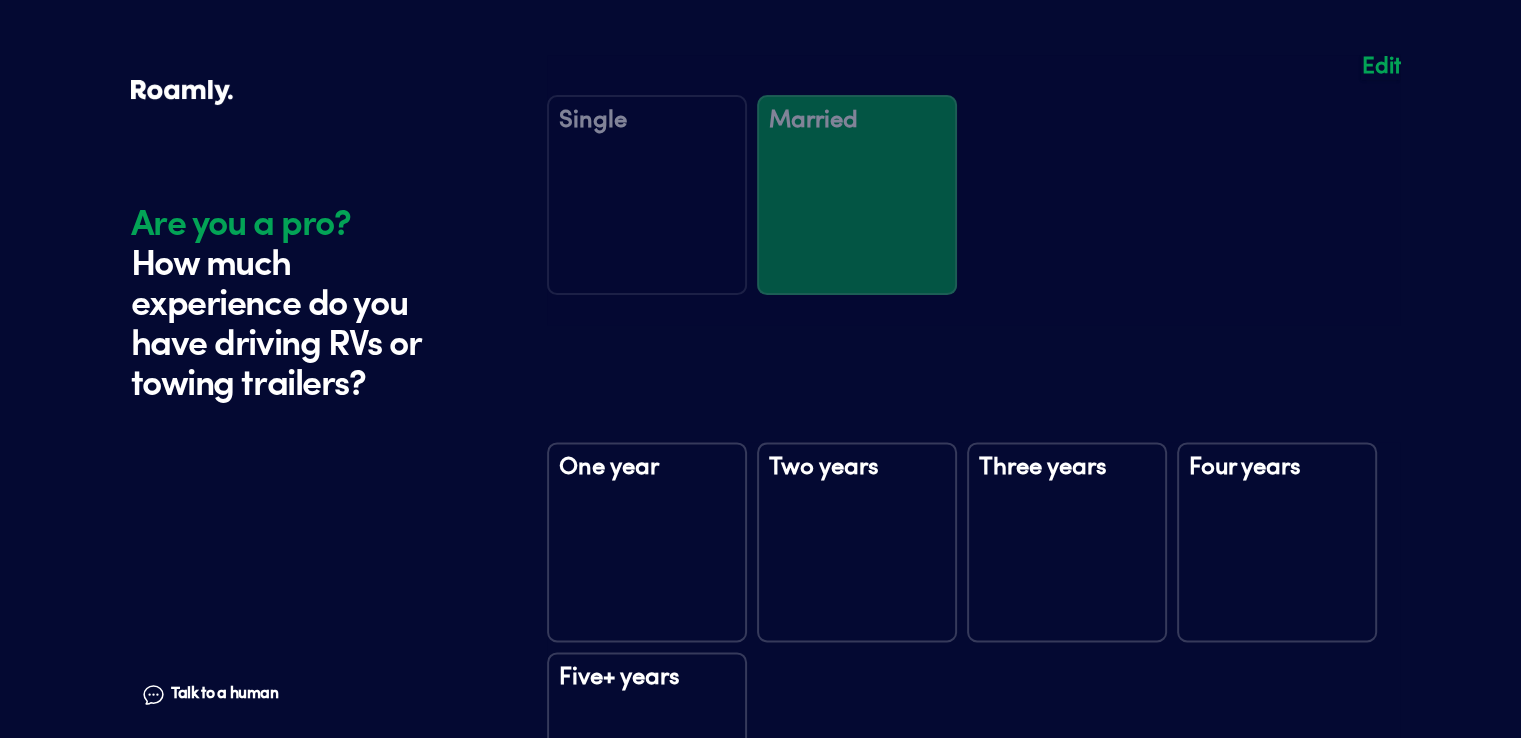 scroll, scrollTop: 2727, scrollLeft: 0, axis: vertical 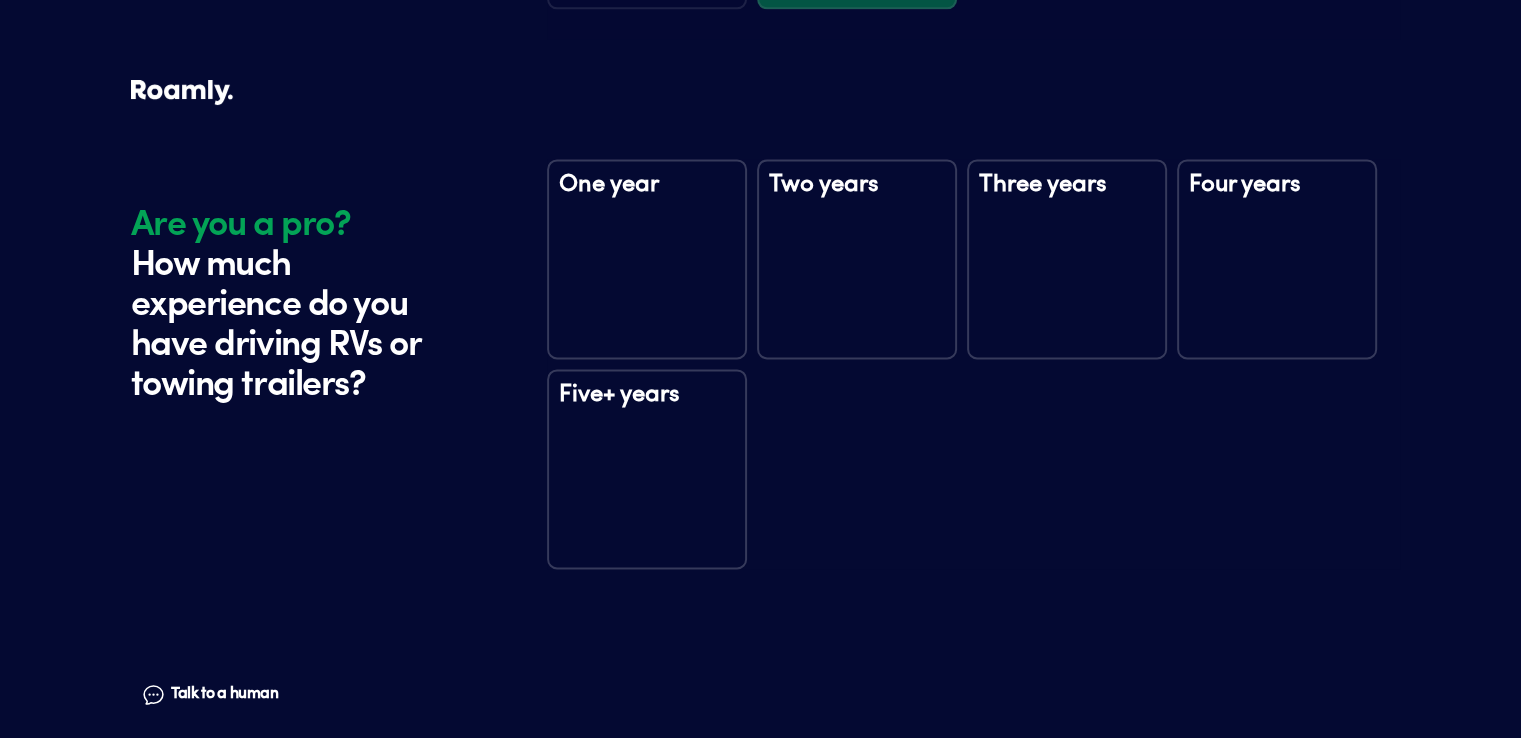 click on "Five+ years" at bounding box center [647, 469] 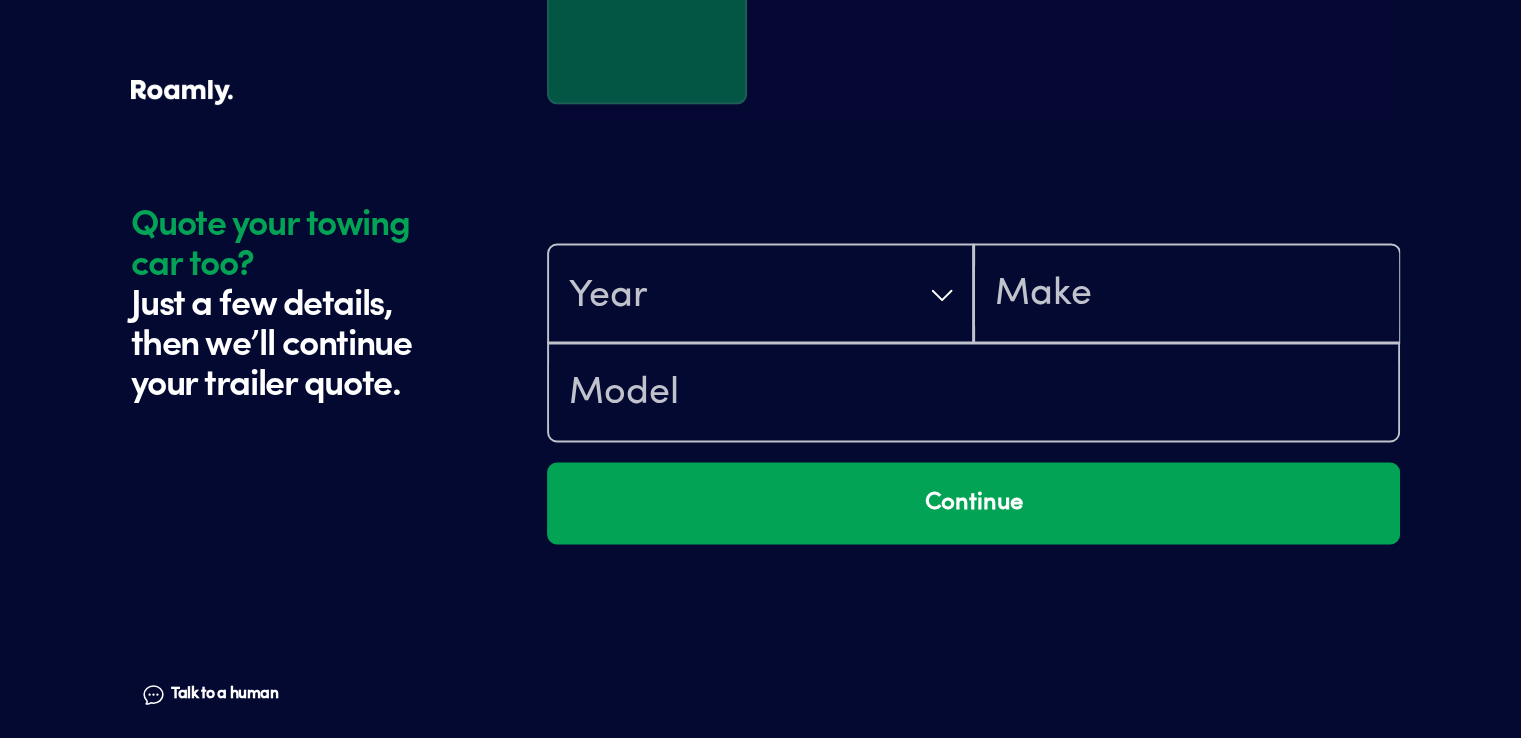 scroll, scrollTop: 3316, scrollLeft: 0, axis: vertical 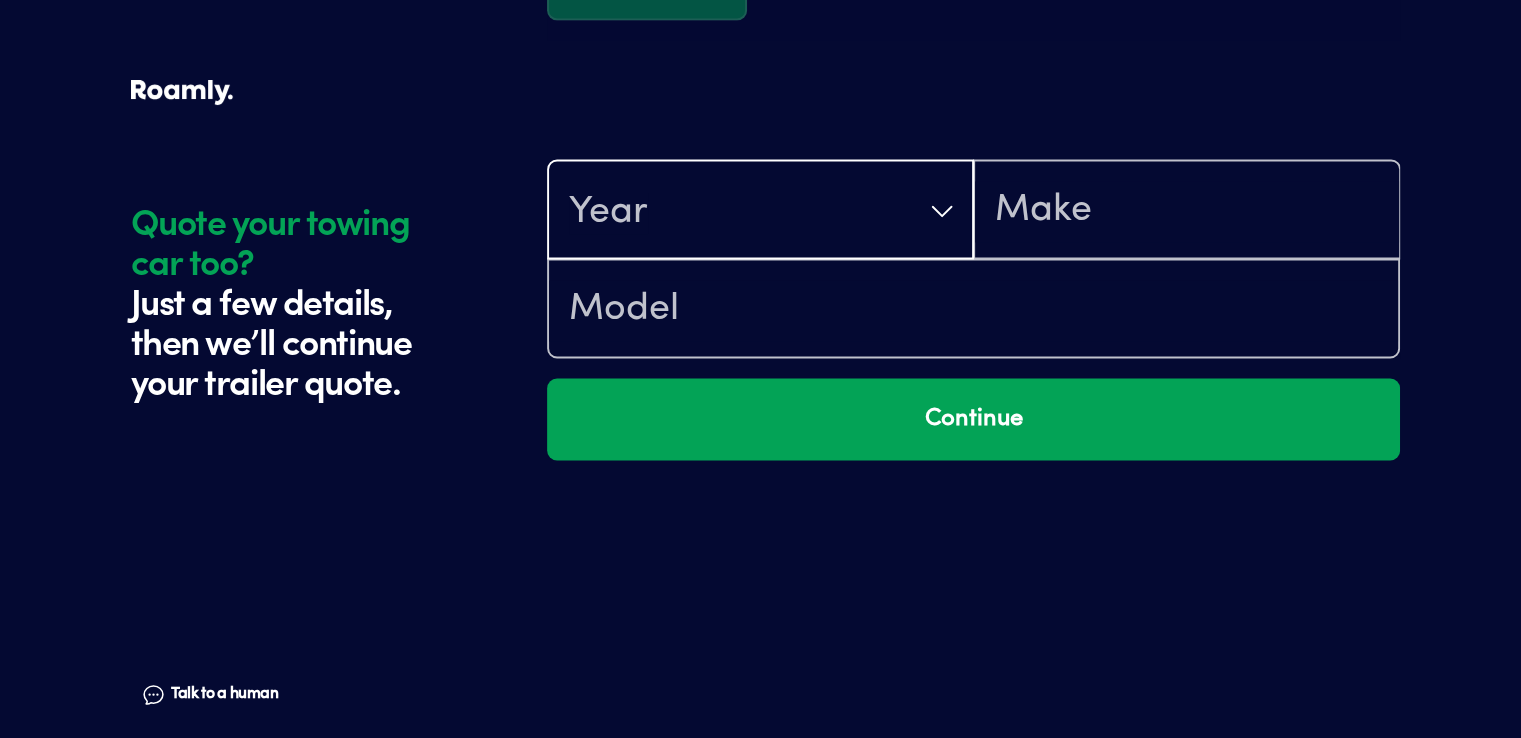 click on "Year" at bounding box center (760, 211) 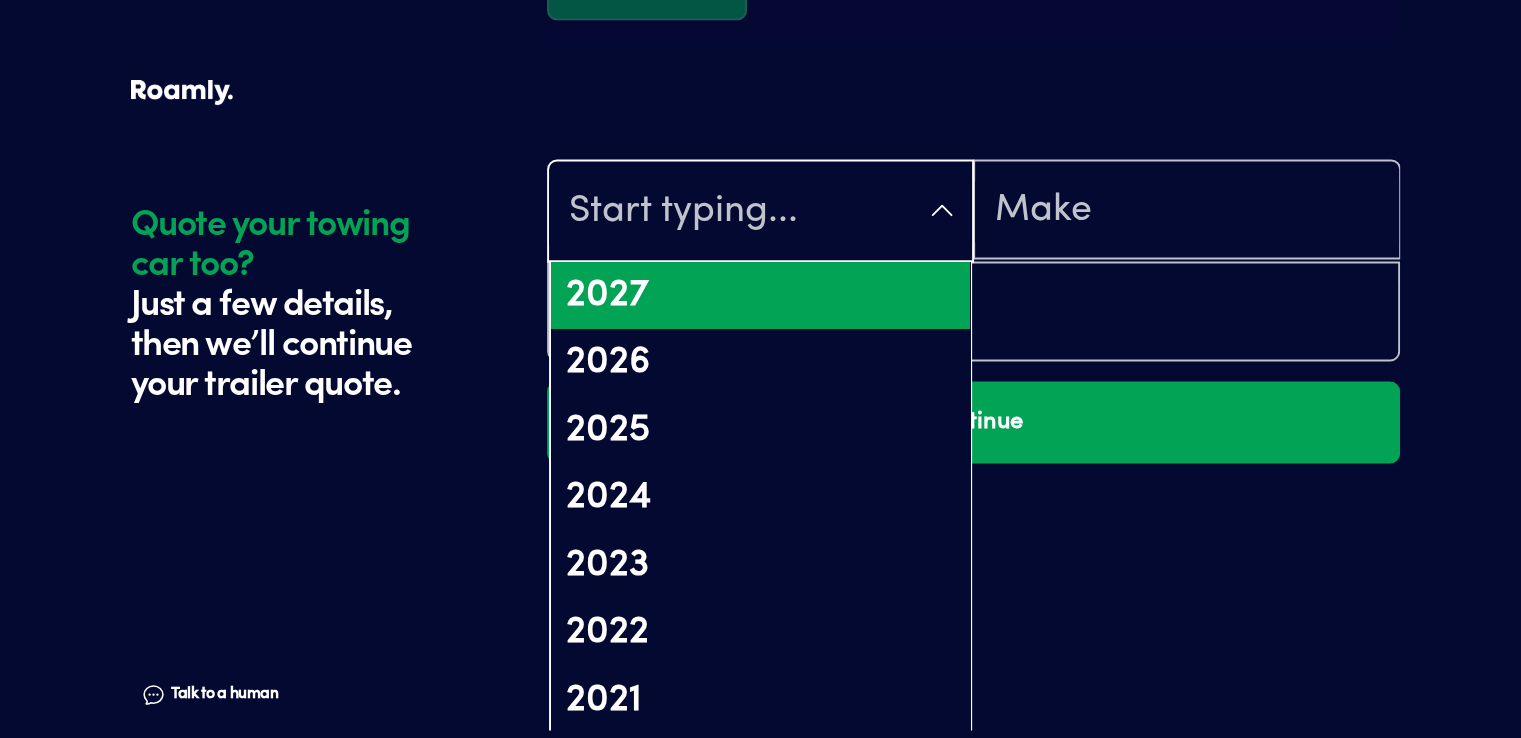 click on "Quote your towing car too? Just a few details, then we’ll continue your trailer quote. Talk to a human Chat" at bounding box center [334, -1288] 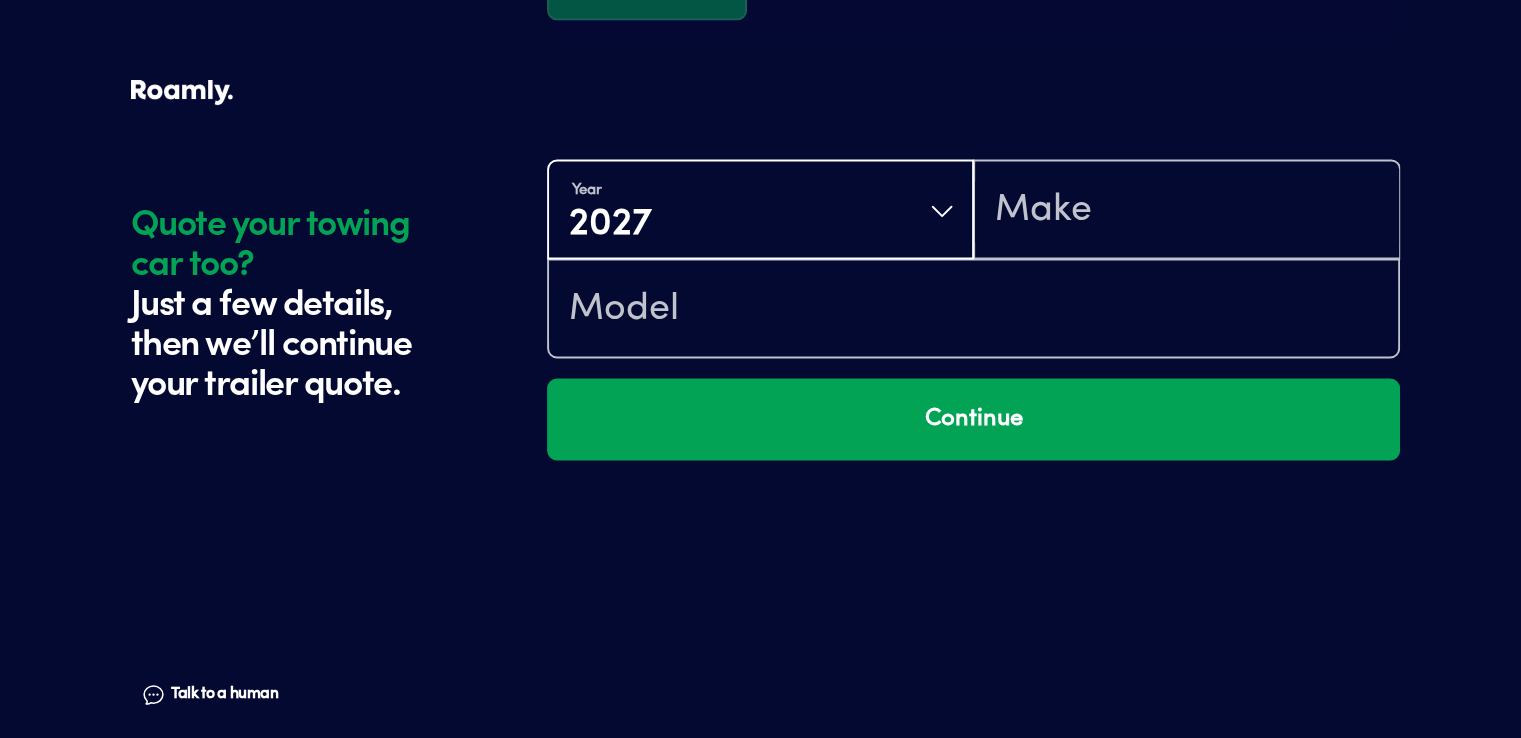 click on "Year [DATE]" at bounding box center [760, 211] 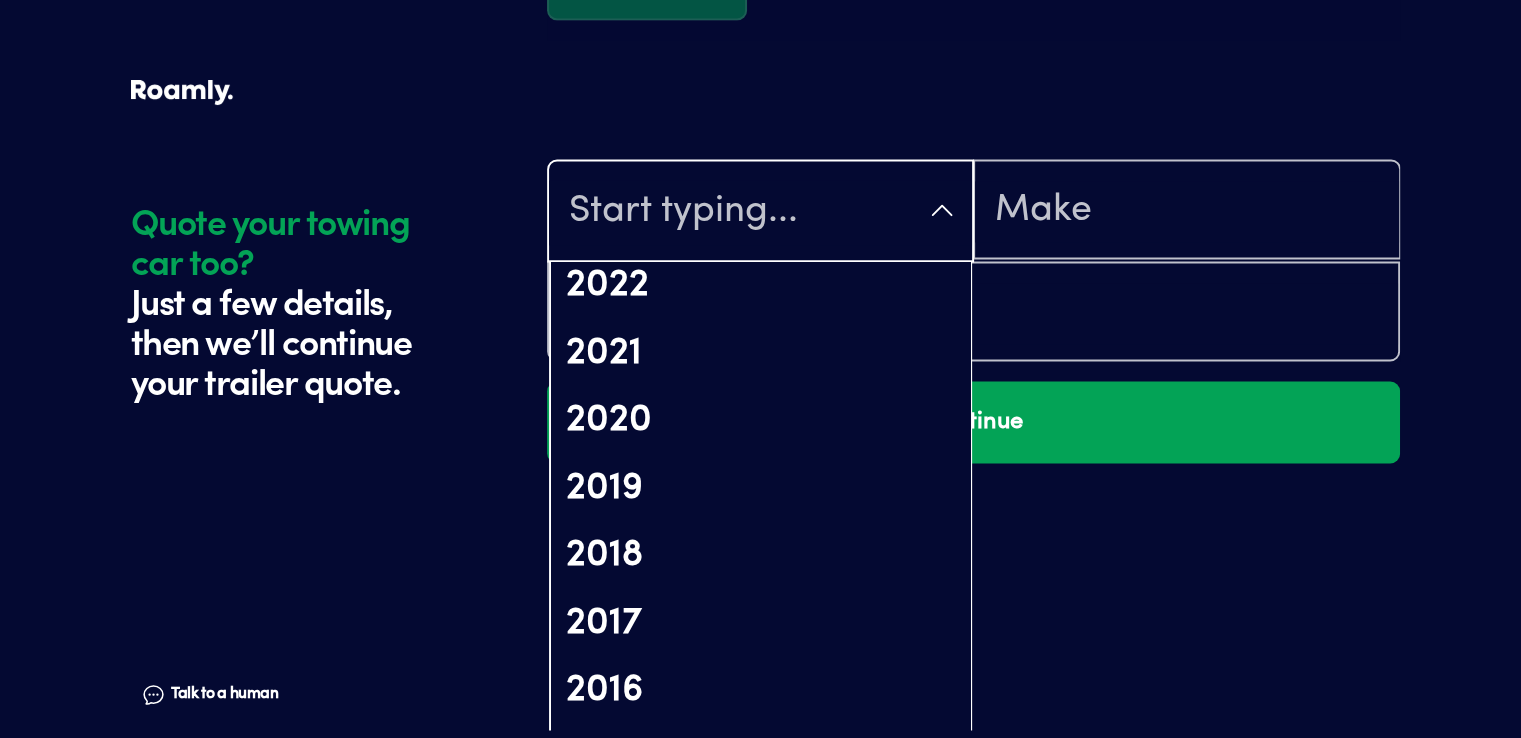 scroll, scrollTop: 400, scrollLeft: 0, axis: vertical 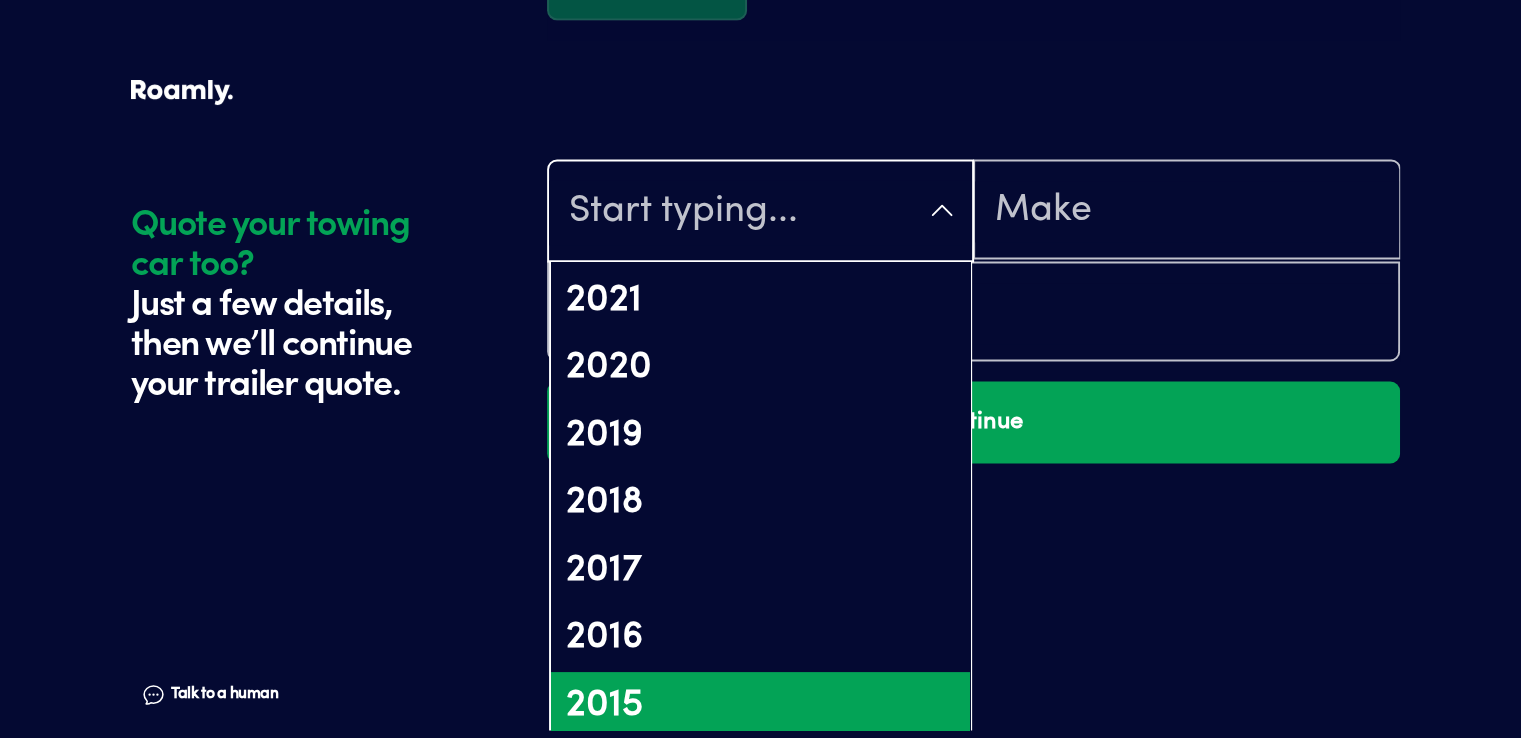 click on "2015" at bounding box center (760, 706) 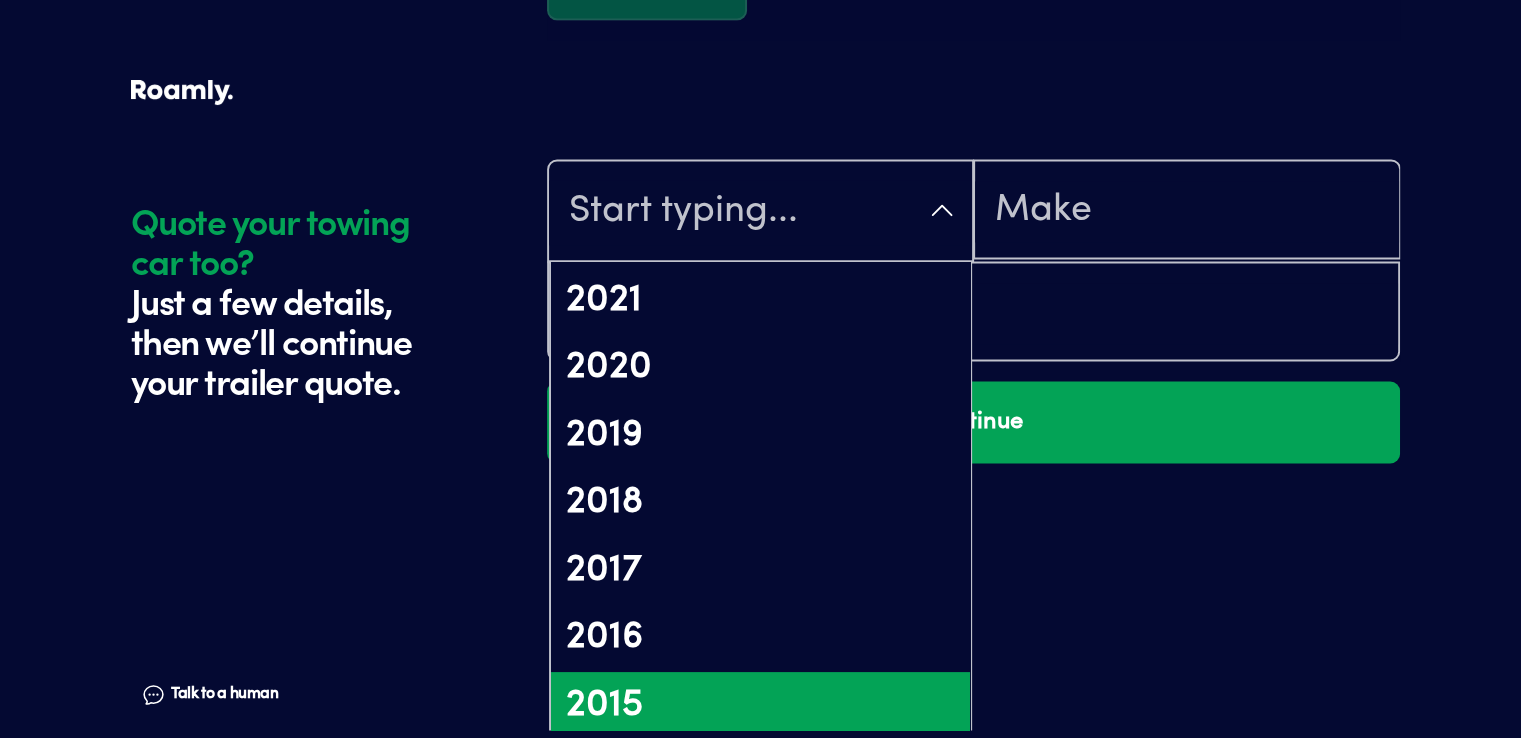 scroll, scrollTop: 0, scrollLeft: 0, axis: both 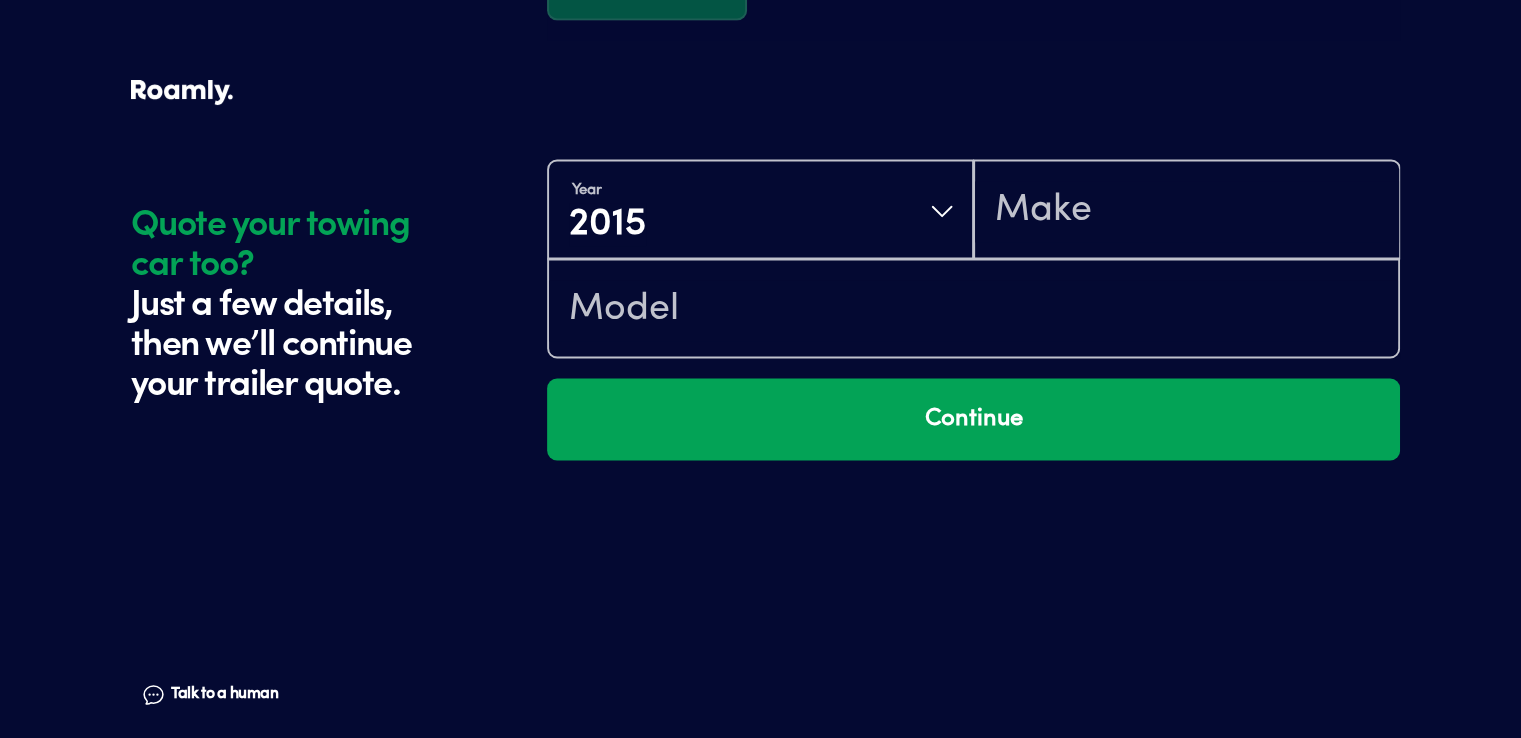 click on "Year [DATE] Continue" at bounding box center (973, 435) 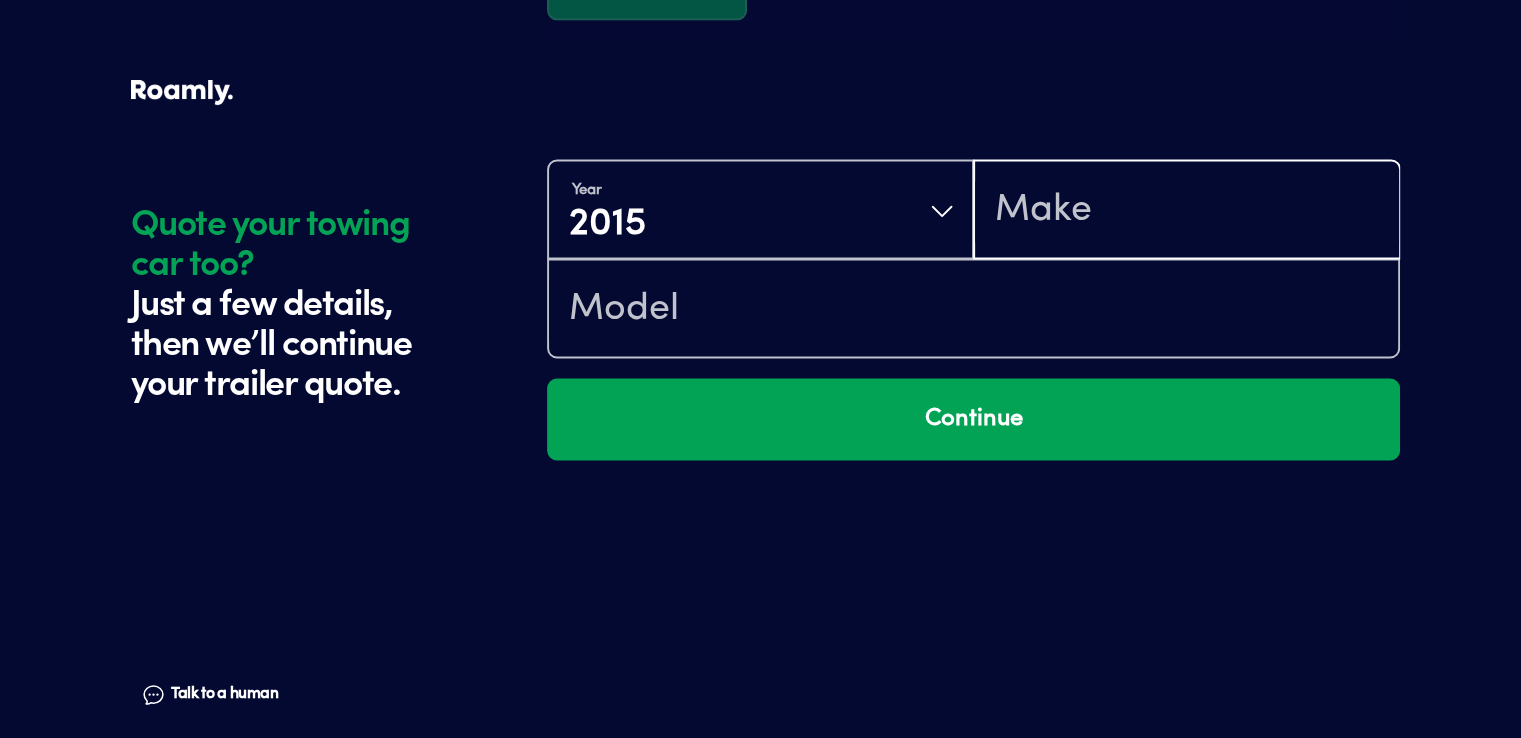 click at bounding box center [1186, 211] 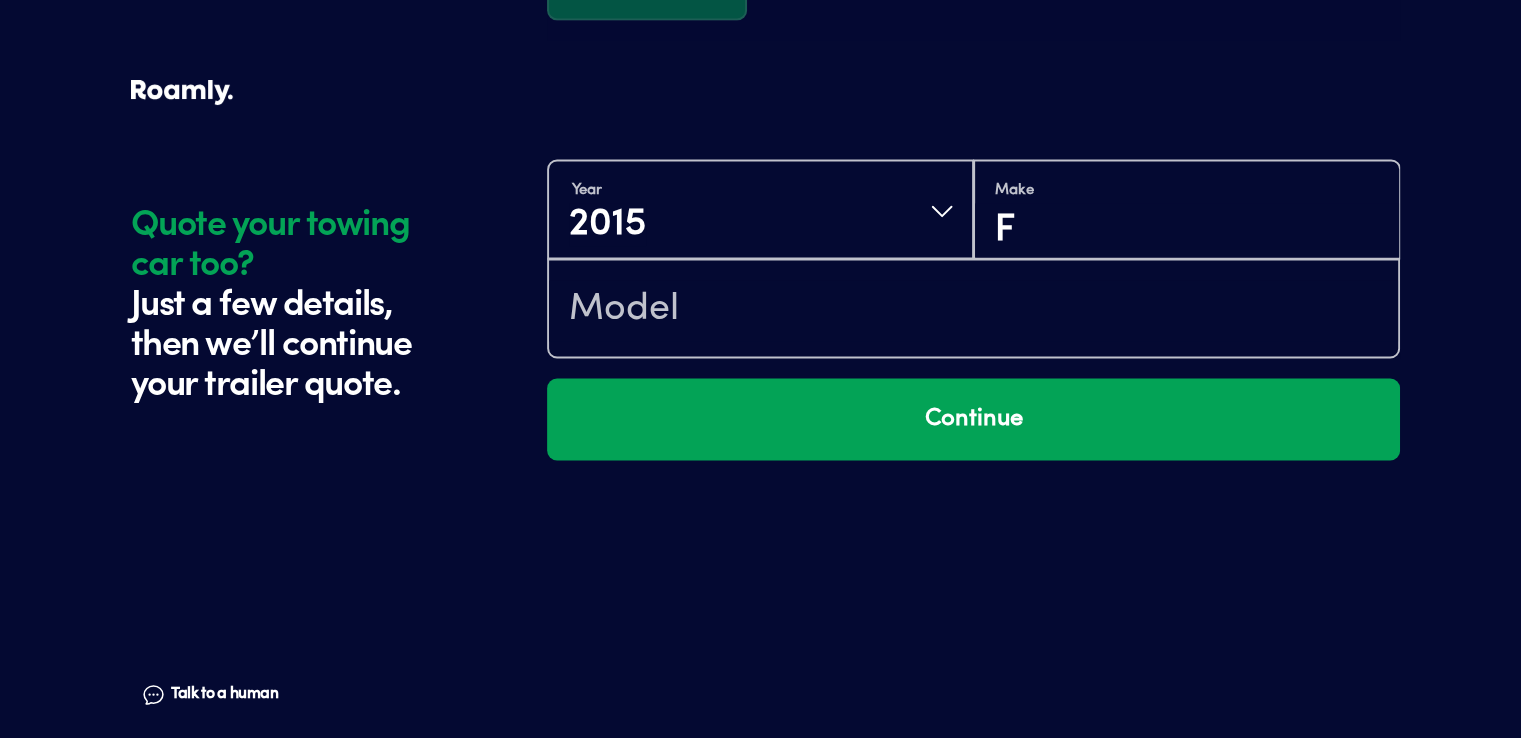 click on "Make F" at bounding box center (1186, 209) 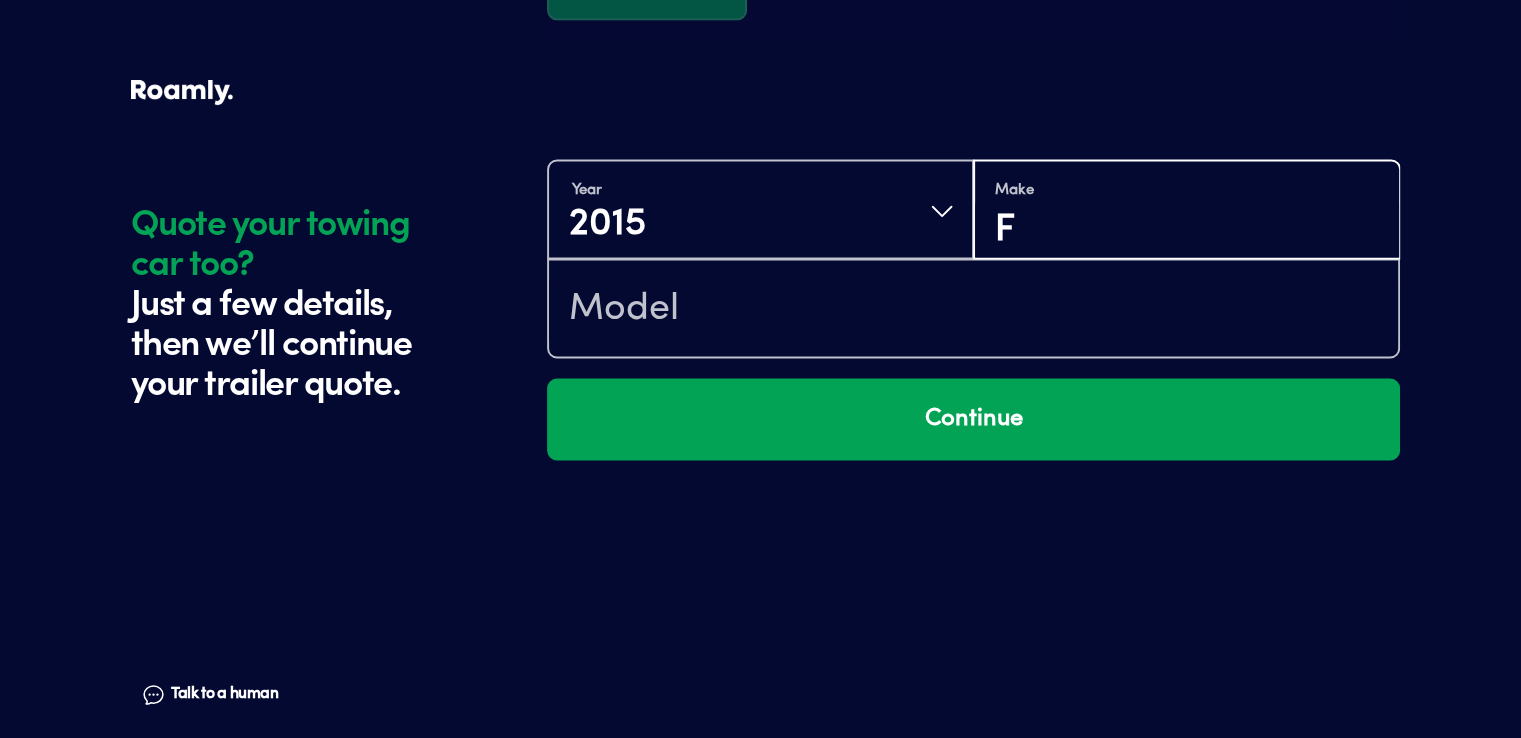scroll, scrollTop: 0, scrollLeft: 0, axis: both 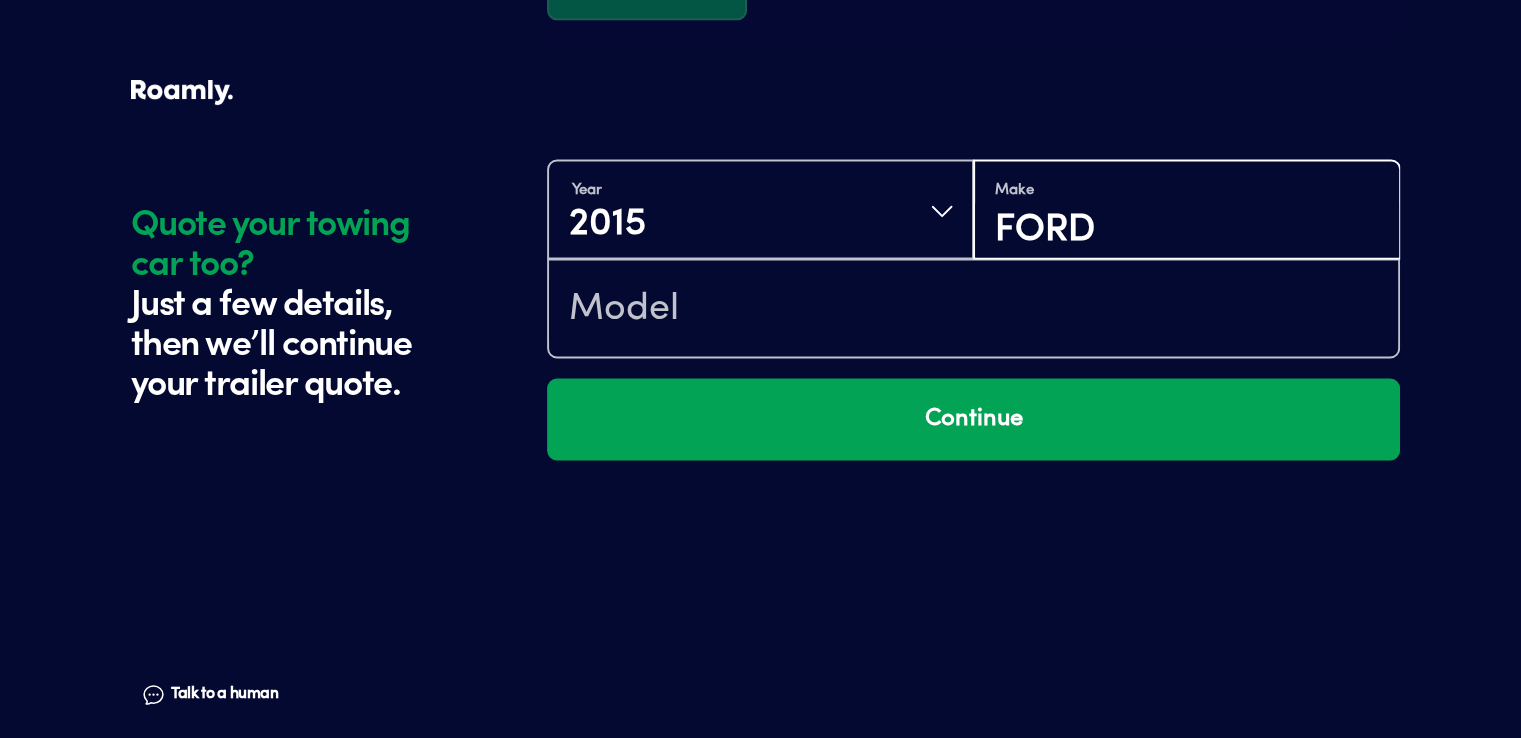 type on "FORD" 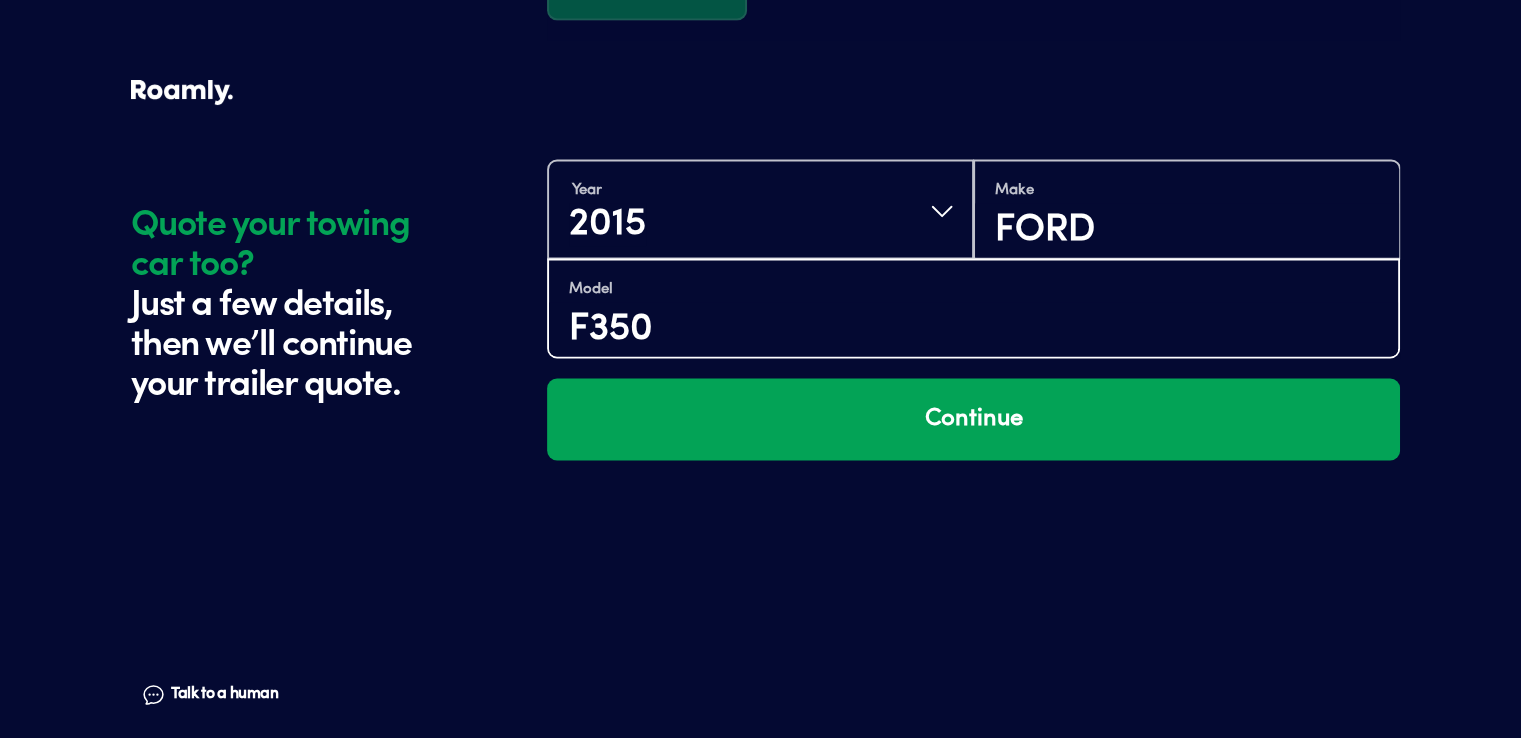 type on "F350" 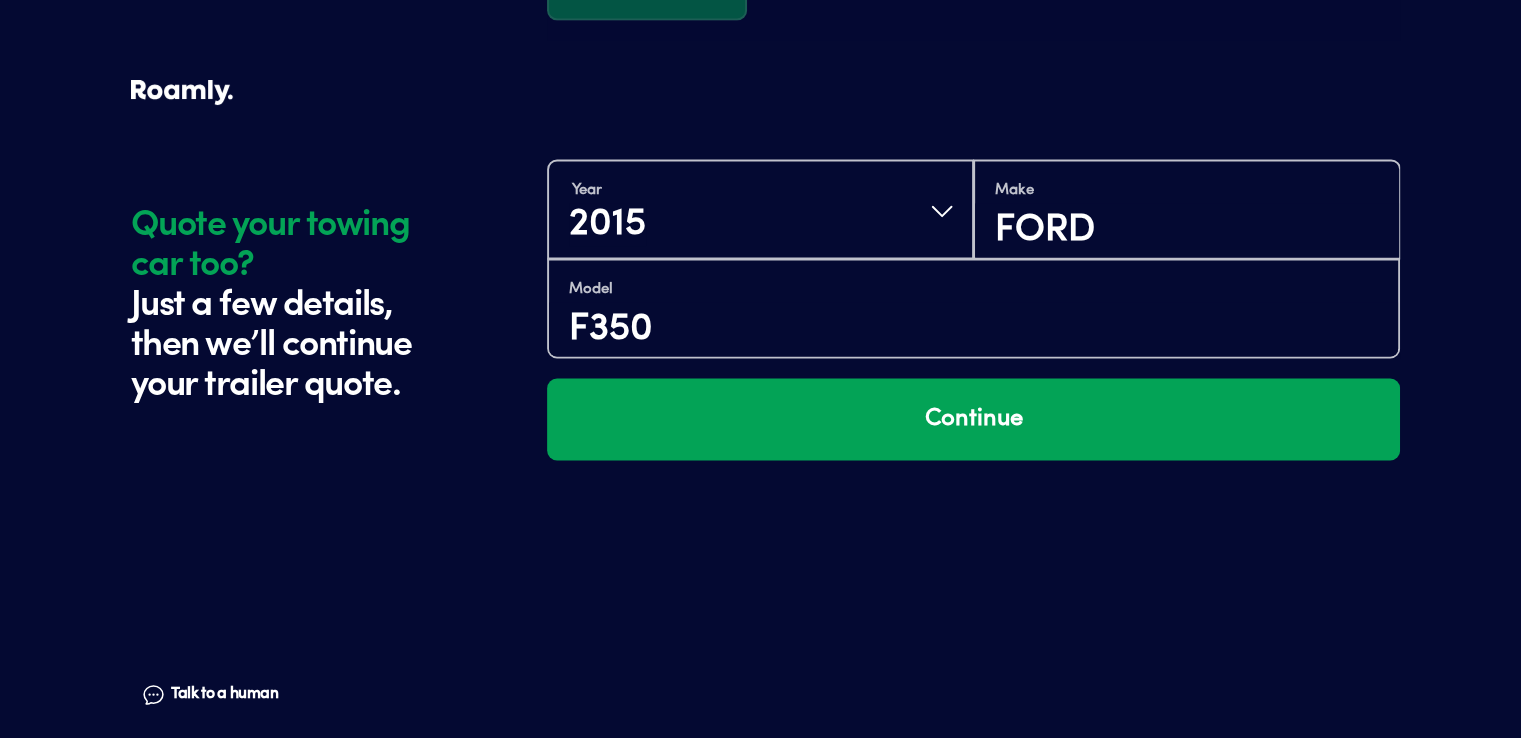 click on "Year [DATE] Make FORD Model F350 Continue" at bounding box center [973, 435] 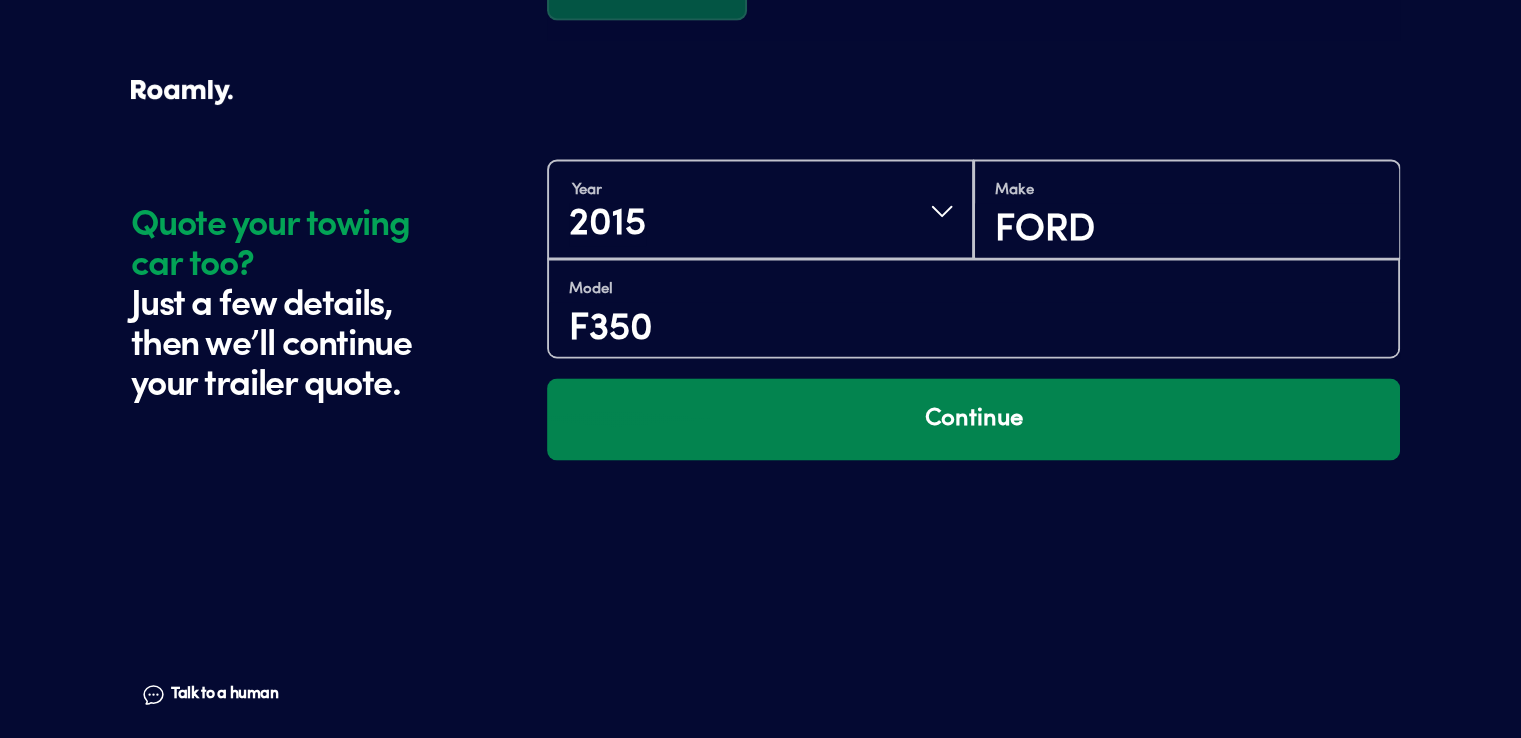 click on "Continue" at bounding box center (973, 419) 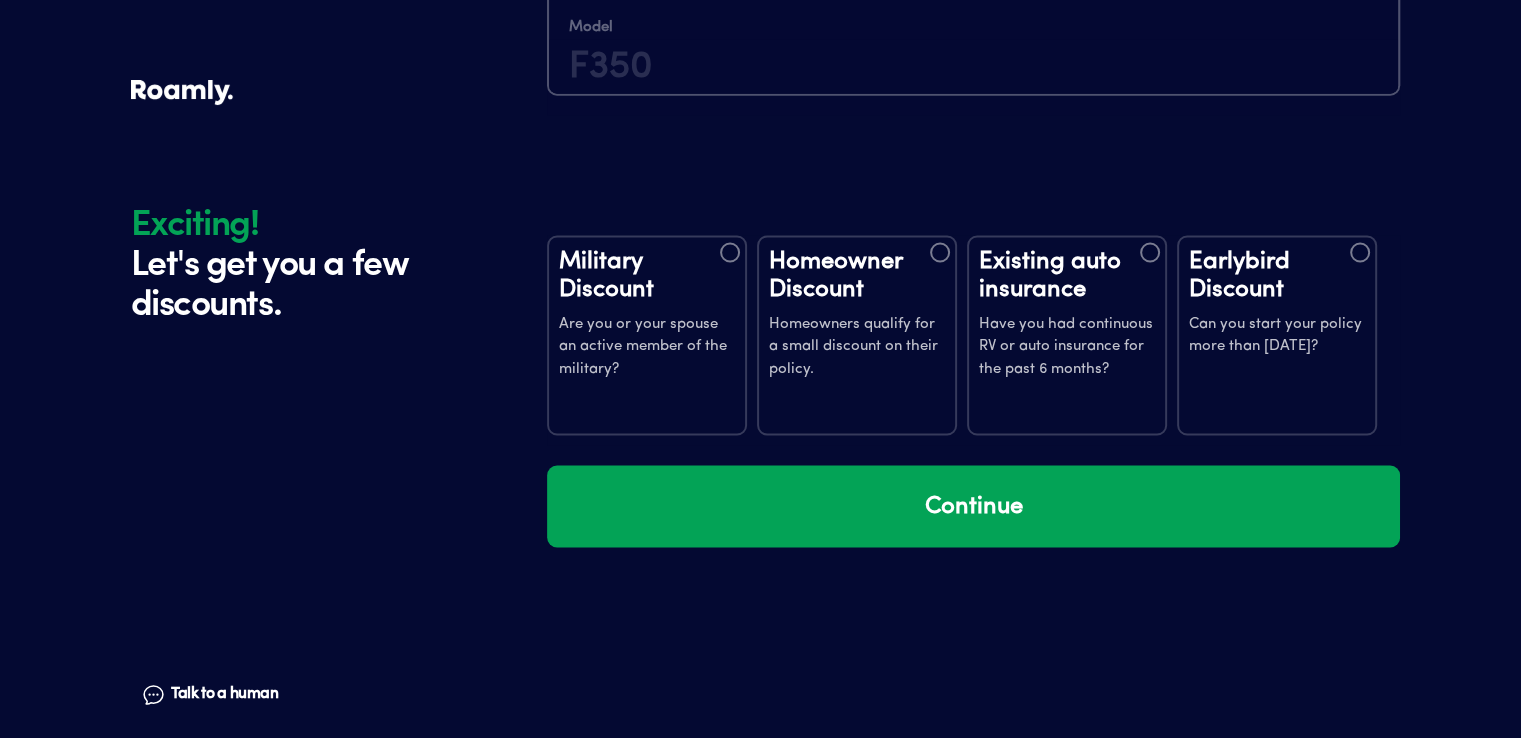 scroll, scrollTop: 3695, scrollLeft: 0, axis: vertical 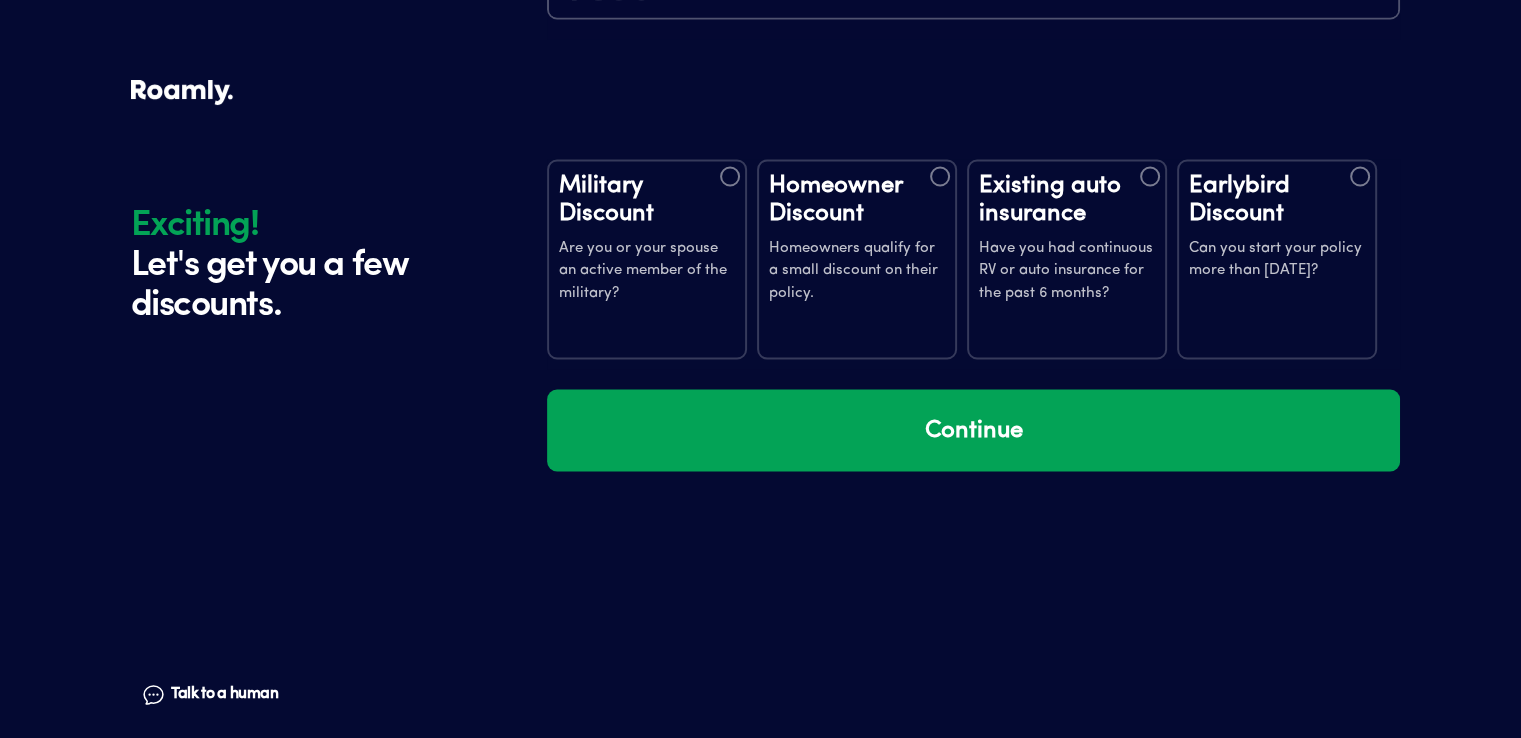 click at bounding box center (940, 176) 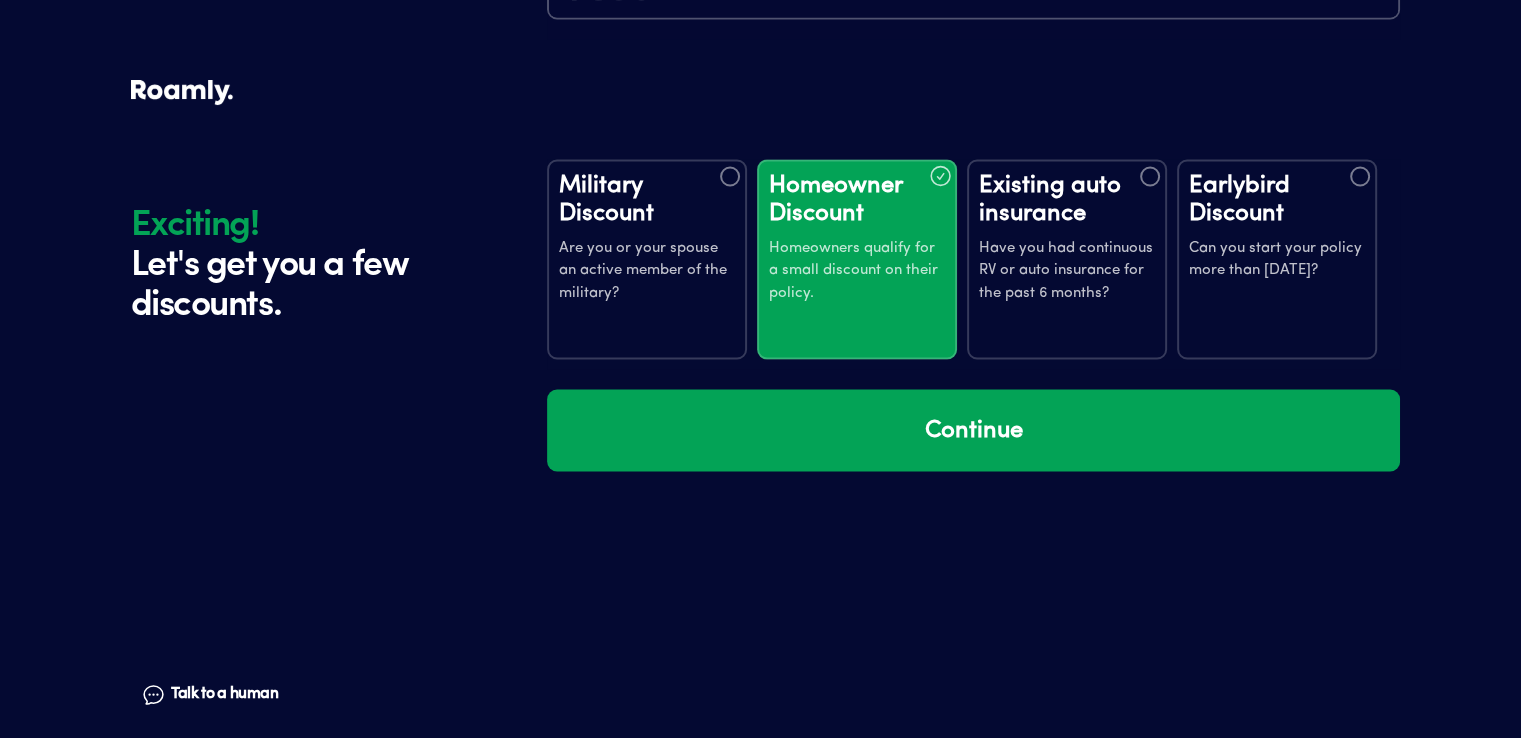 click at bounding box center [1150, 176] 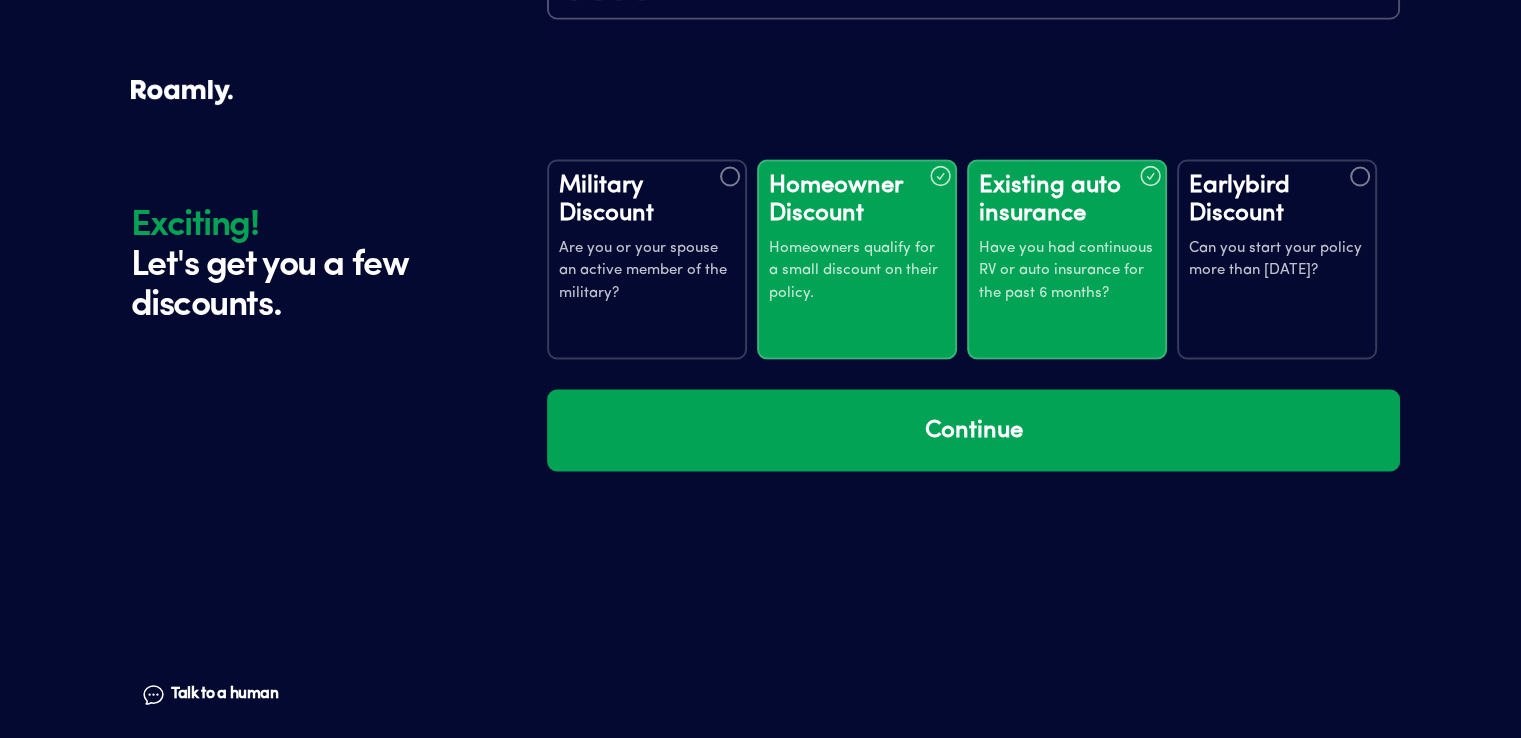 click at bounding box center [1360, 176] 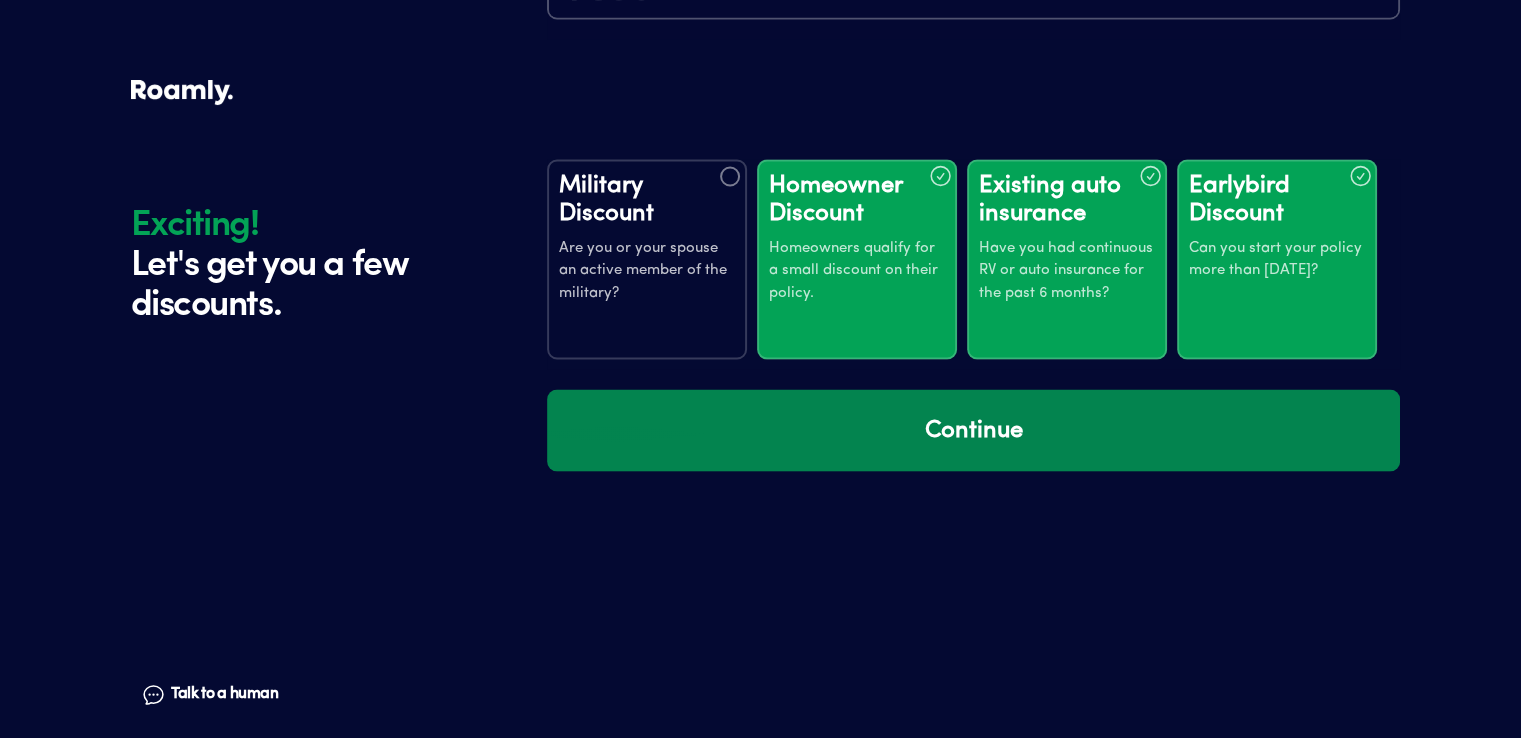 click on "Continue" at bounding box center (973, 430) 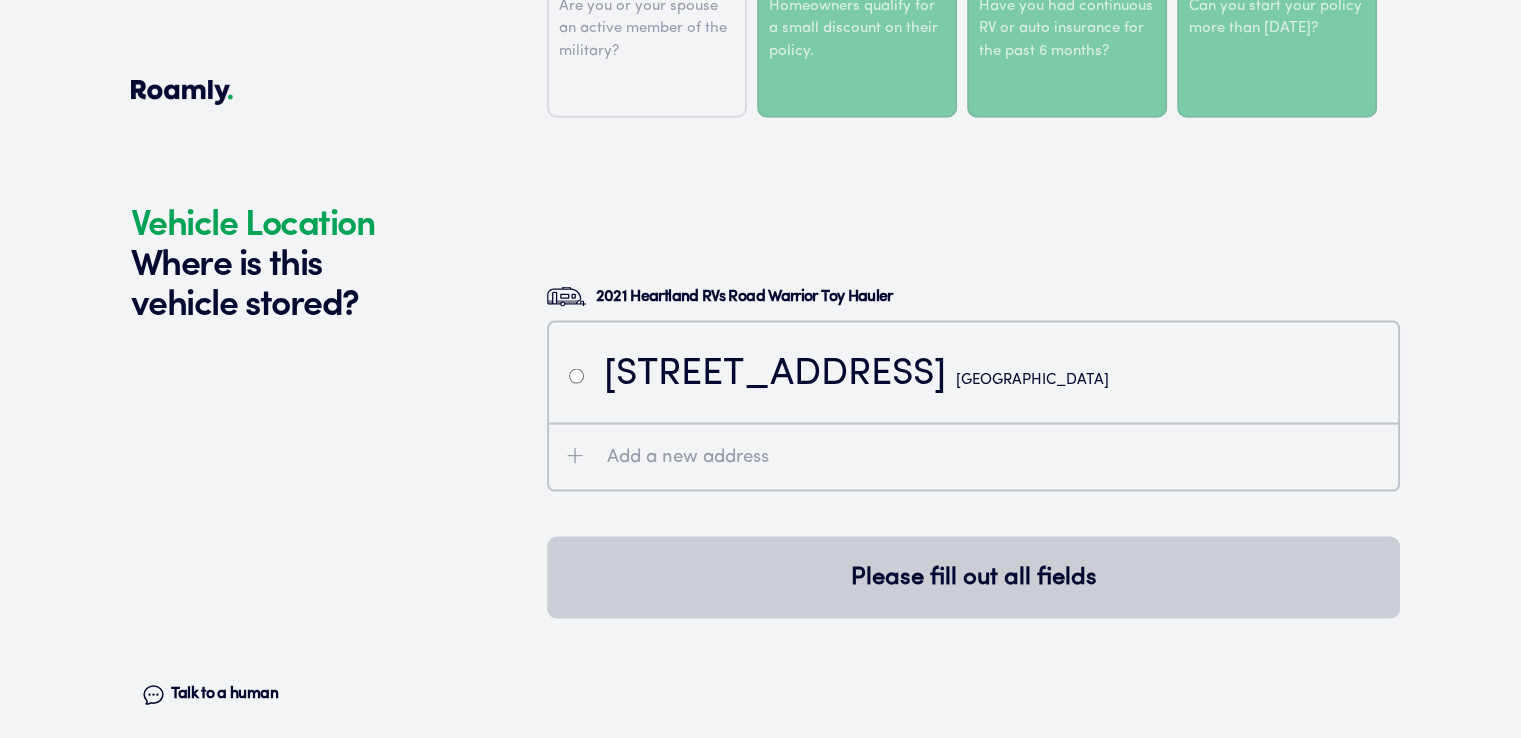 scroll, scrollTop: 4084, scrollLeft: 0, axis: vertical 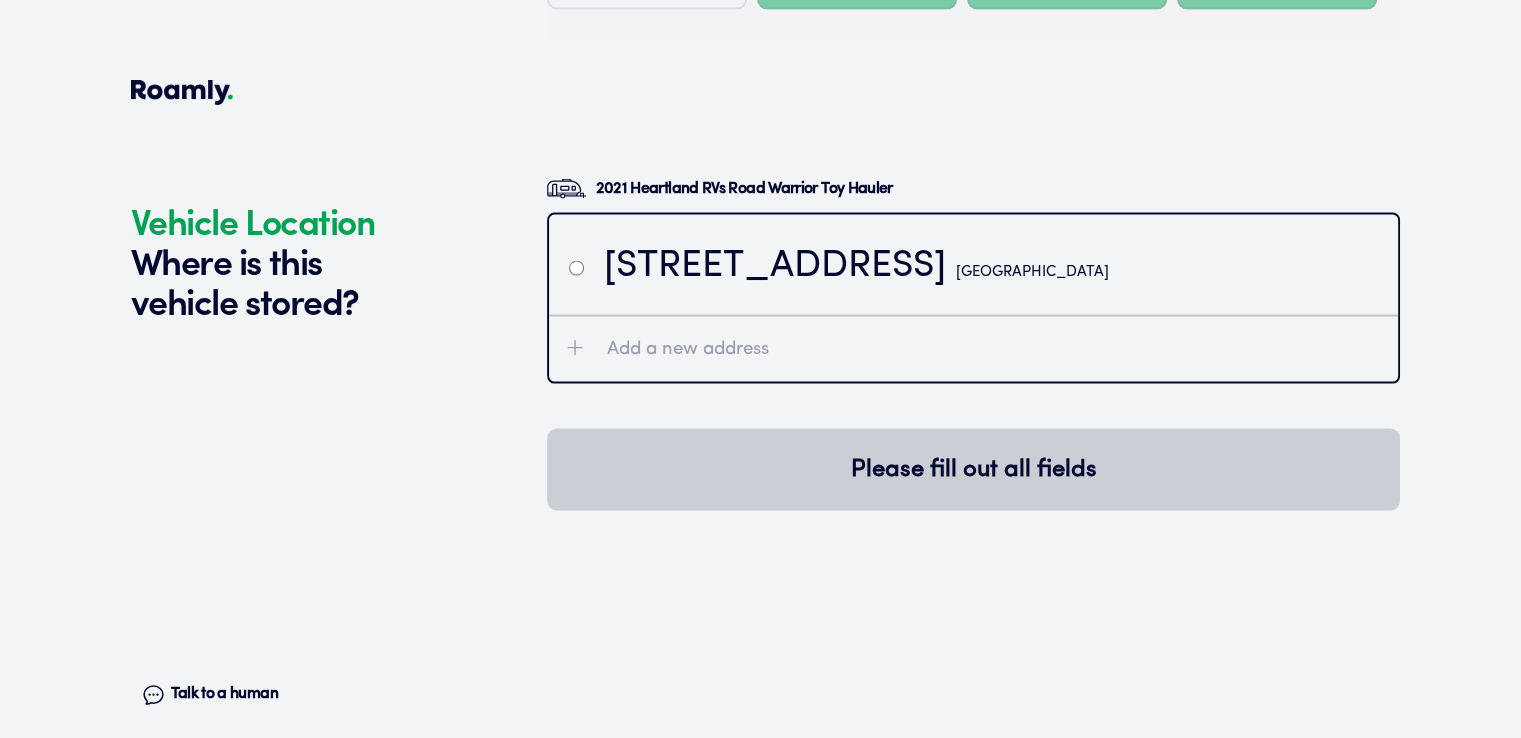click on "[STREET_ADDRESS]" at bounding box center (973, 265) 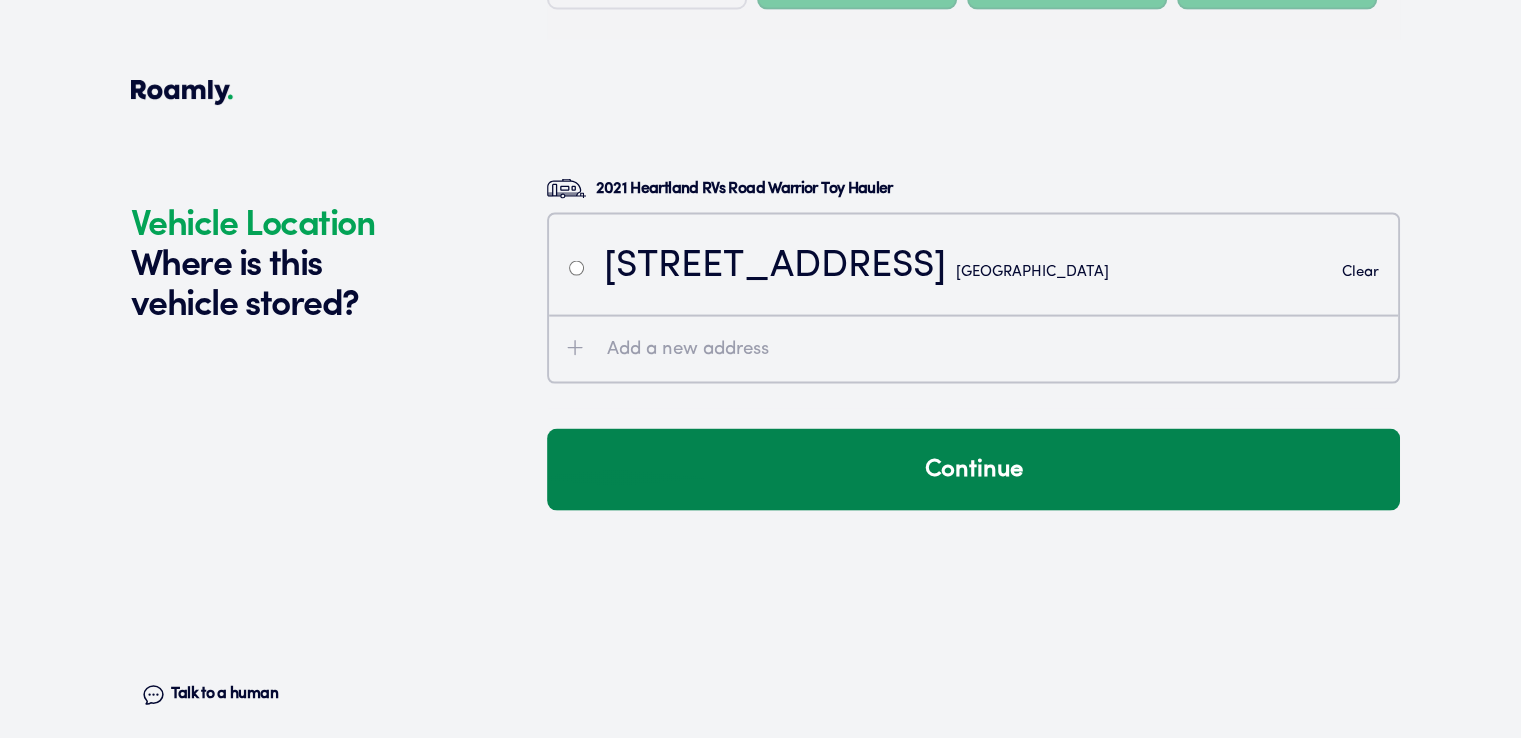 click on "Continue" at bounding box center [973, 470] 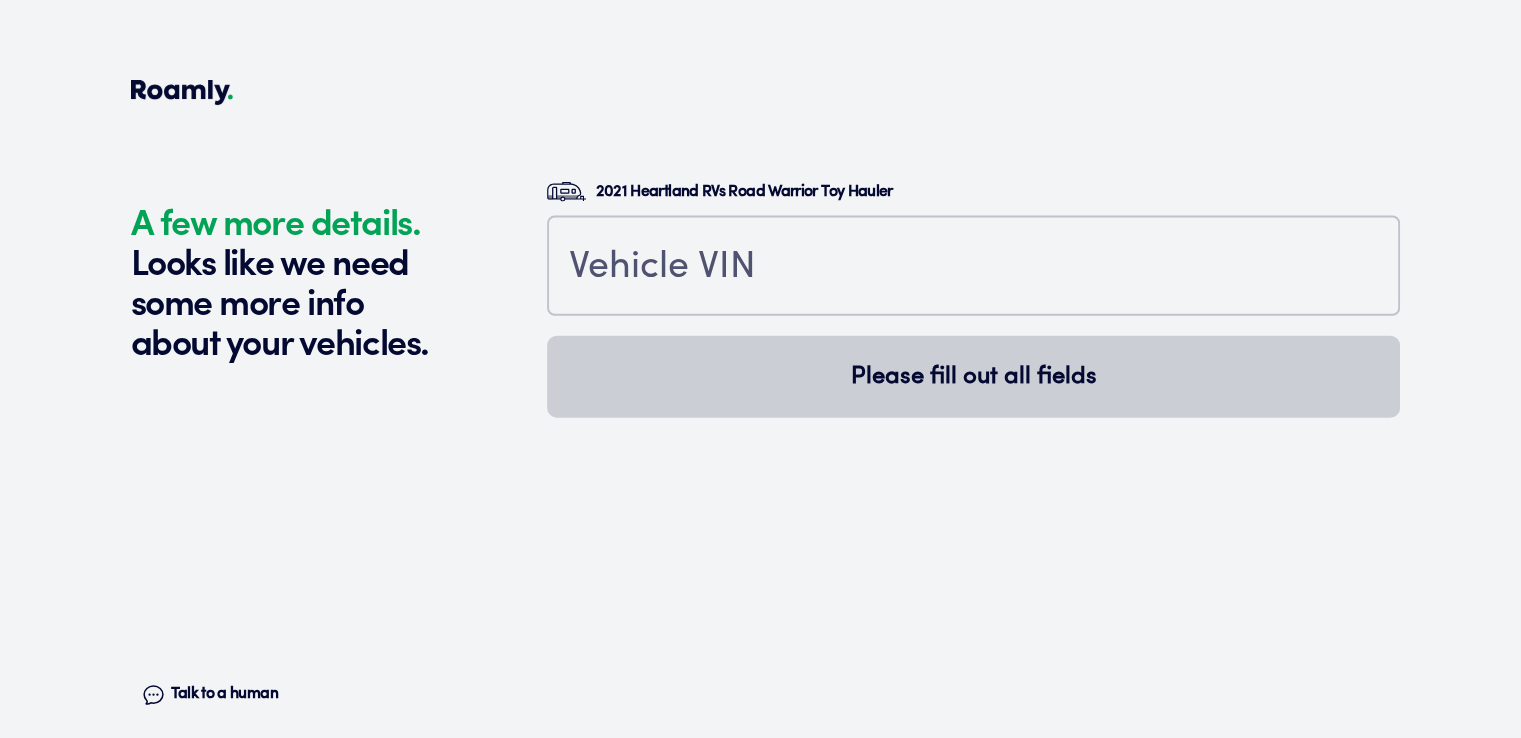 scroll, scrollTop: 4523, scrollLeft: 0, axis: vertical 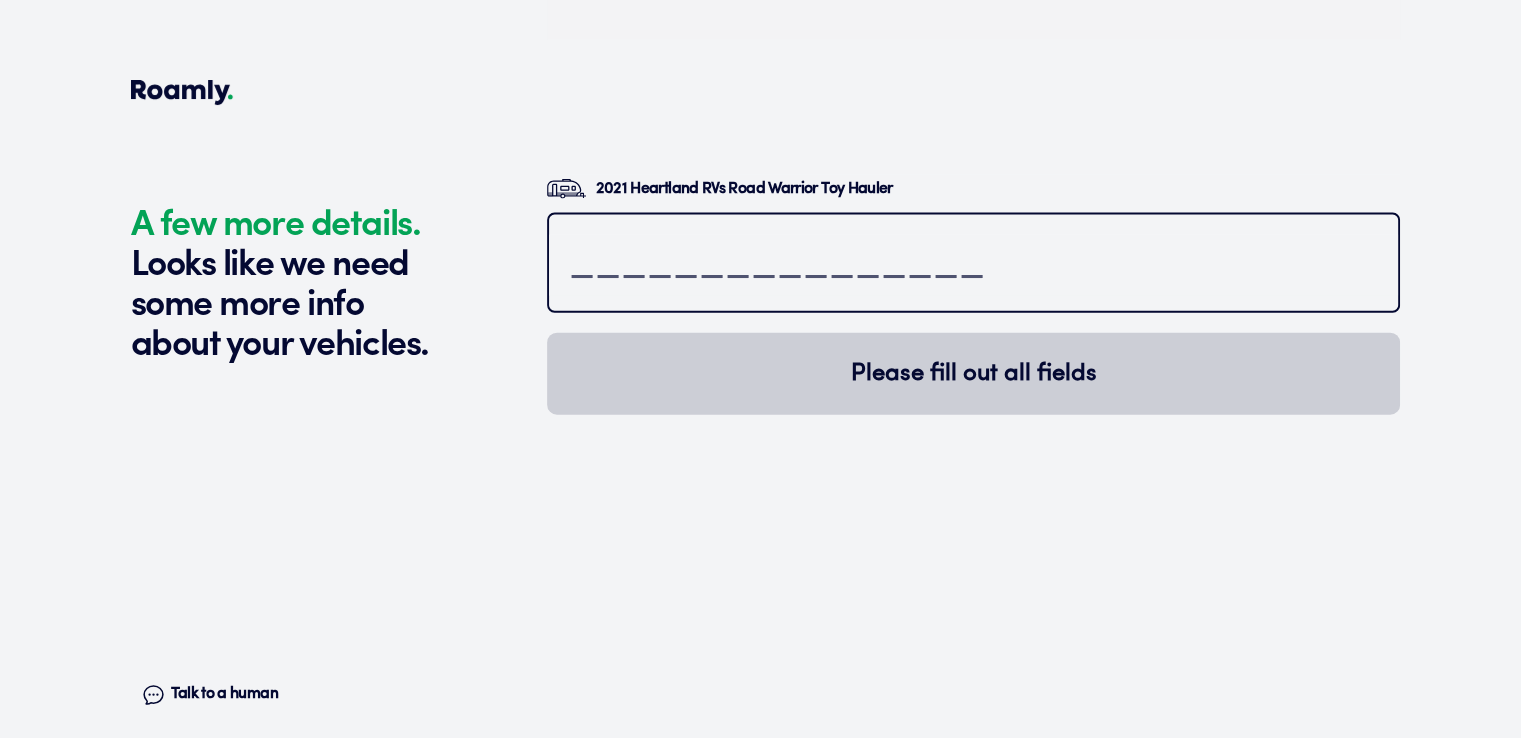 click at bounding box center (973, 265) 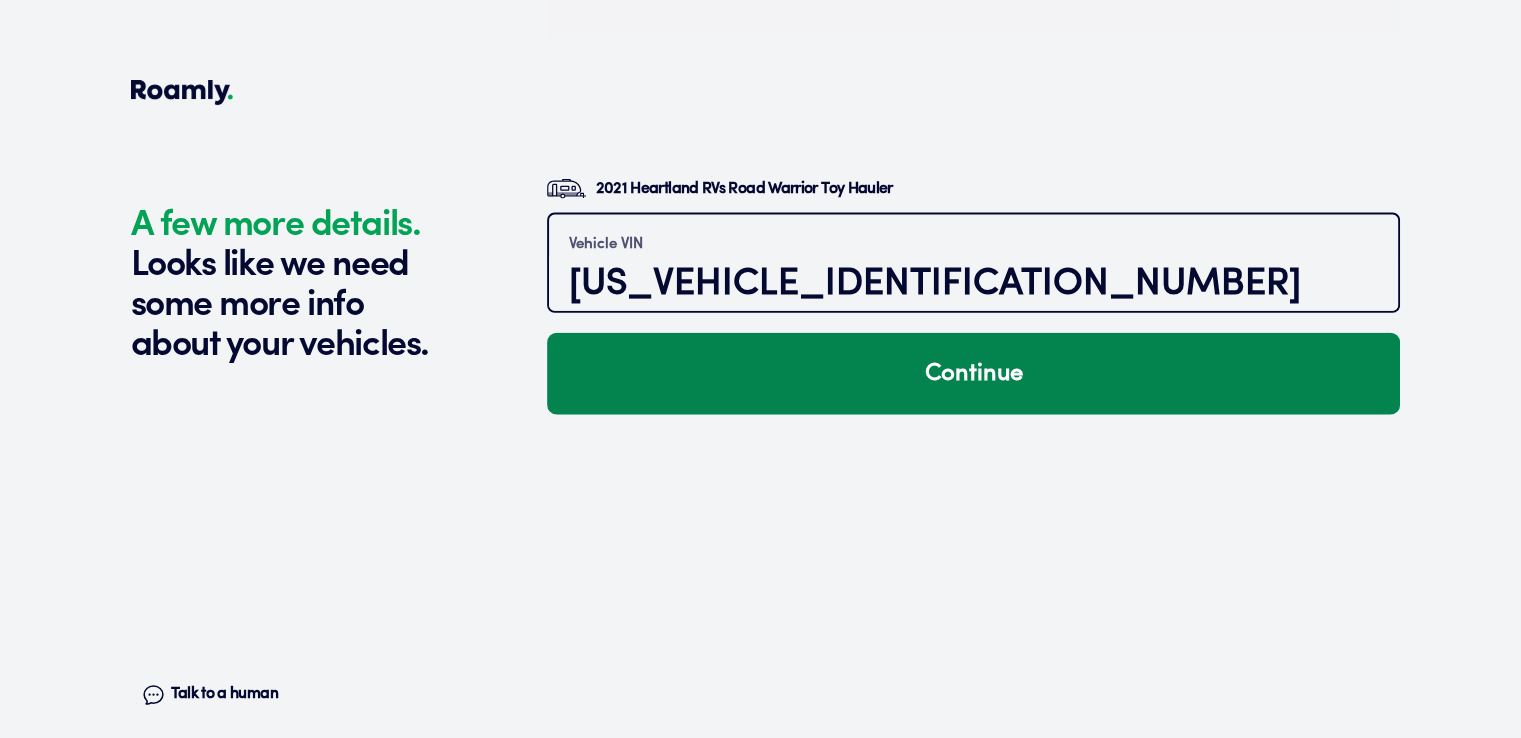 type on "[US_VEHICLE_IDENTIFICATION_NUMBER]" 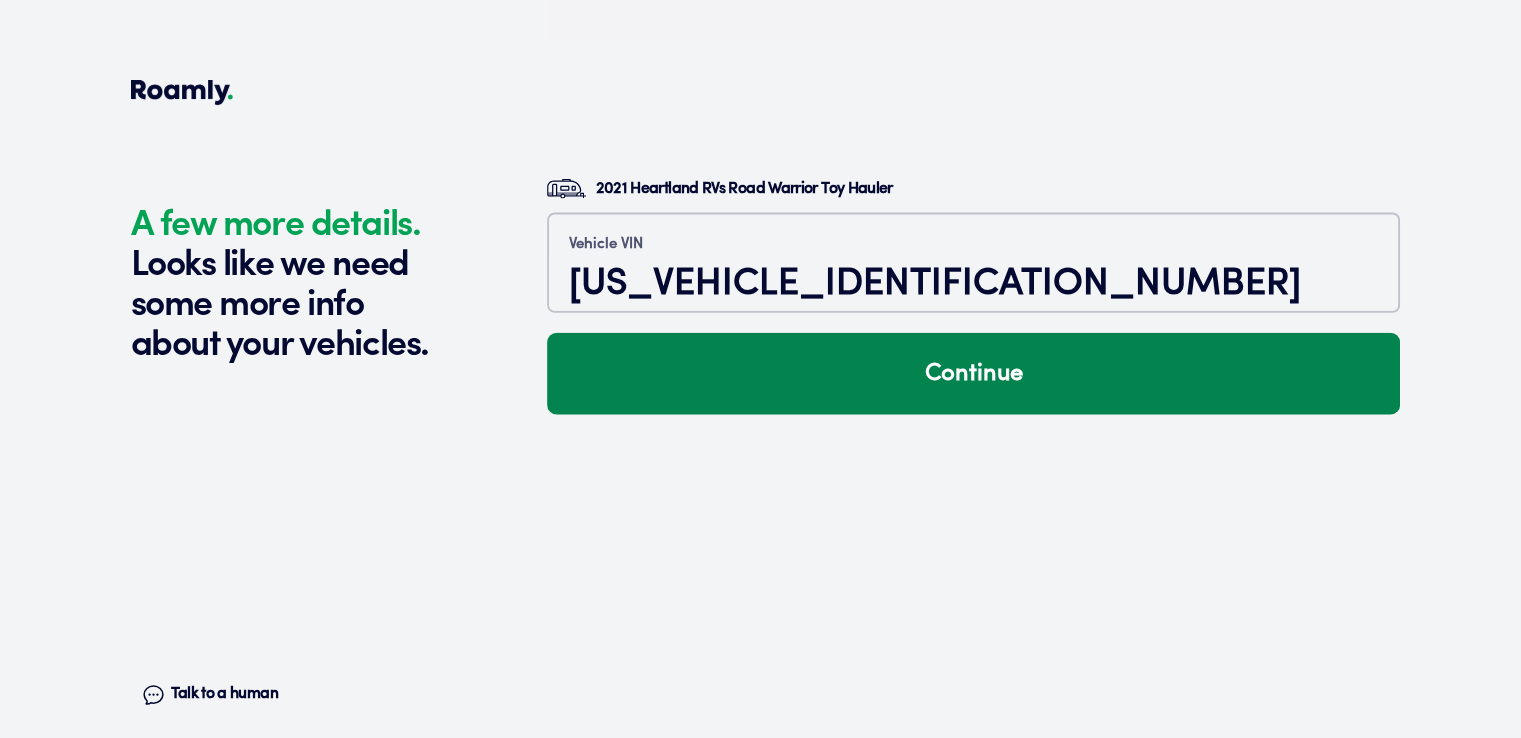 click on "Continue" at bounding box center (973, 374) 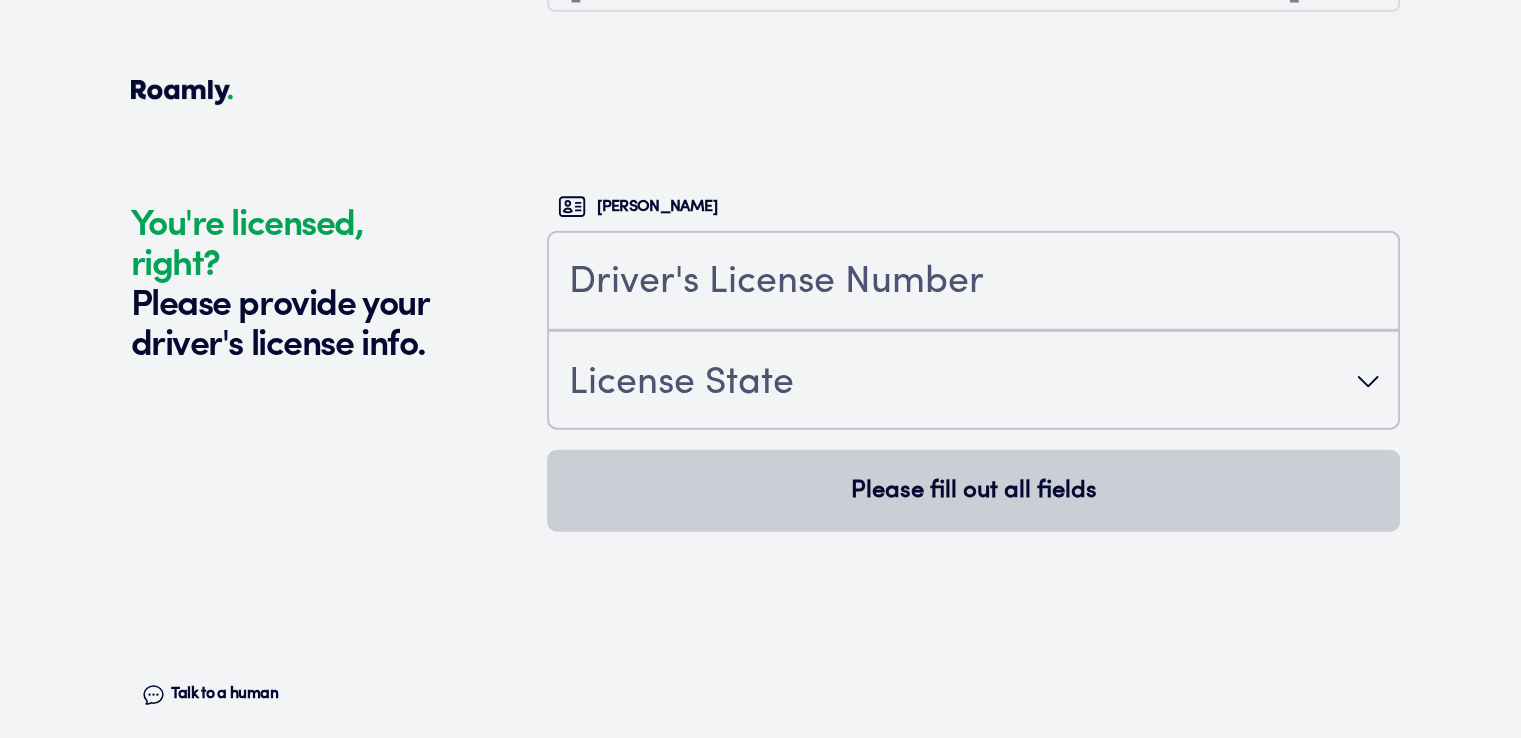scroll, scrollTop: 4865, scrollLeft: 0, axis: vertical 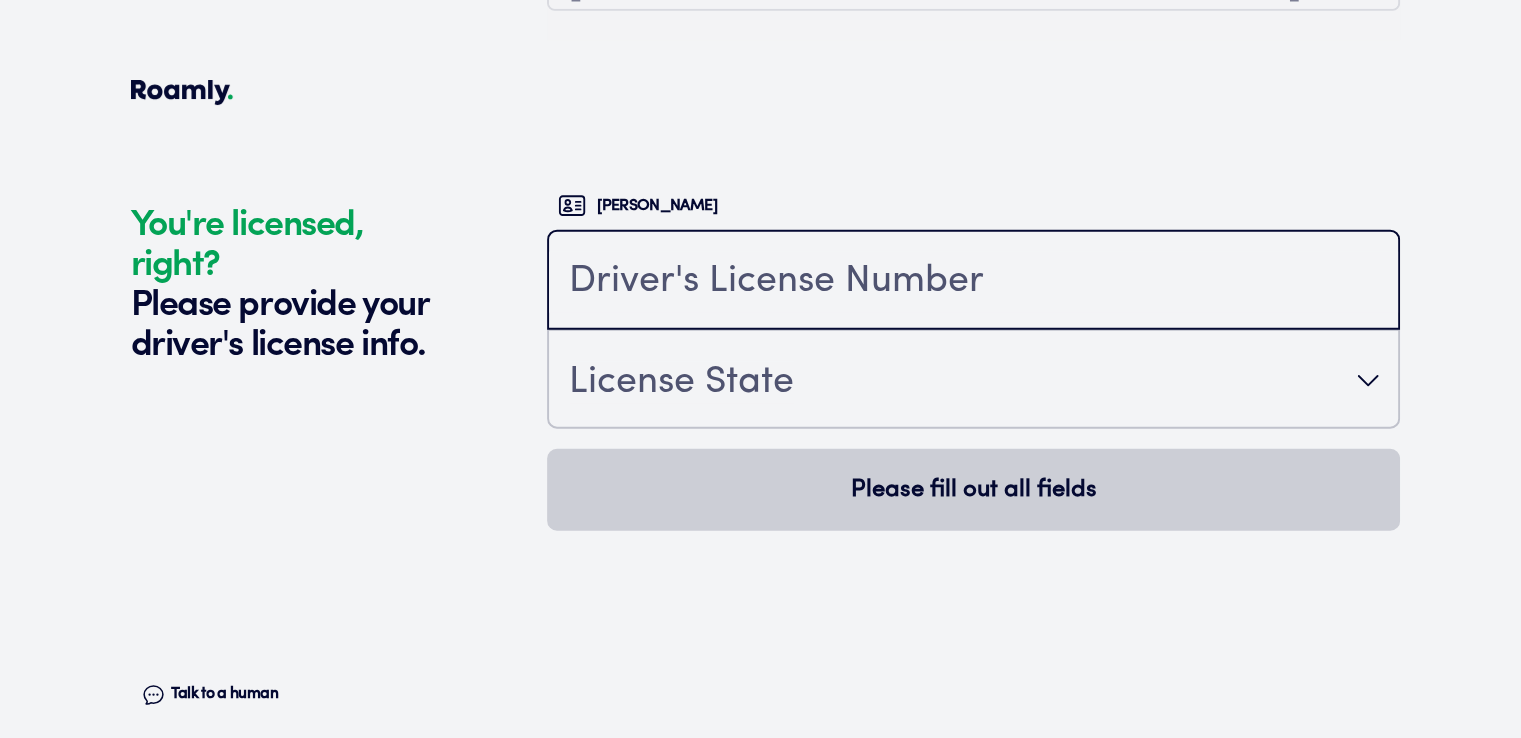 click at bounding box center (973, 282) 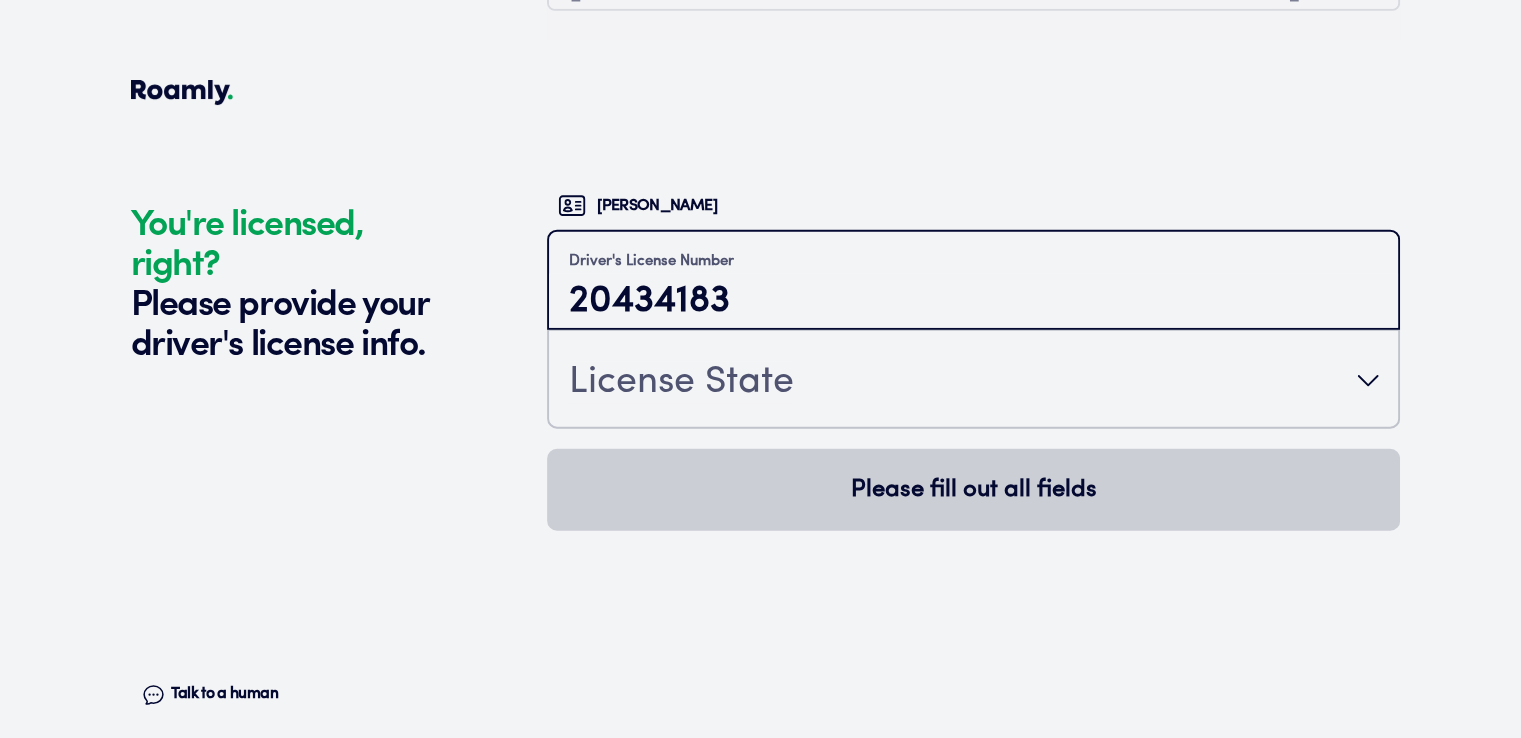 type on "20434183" 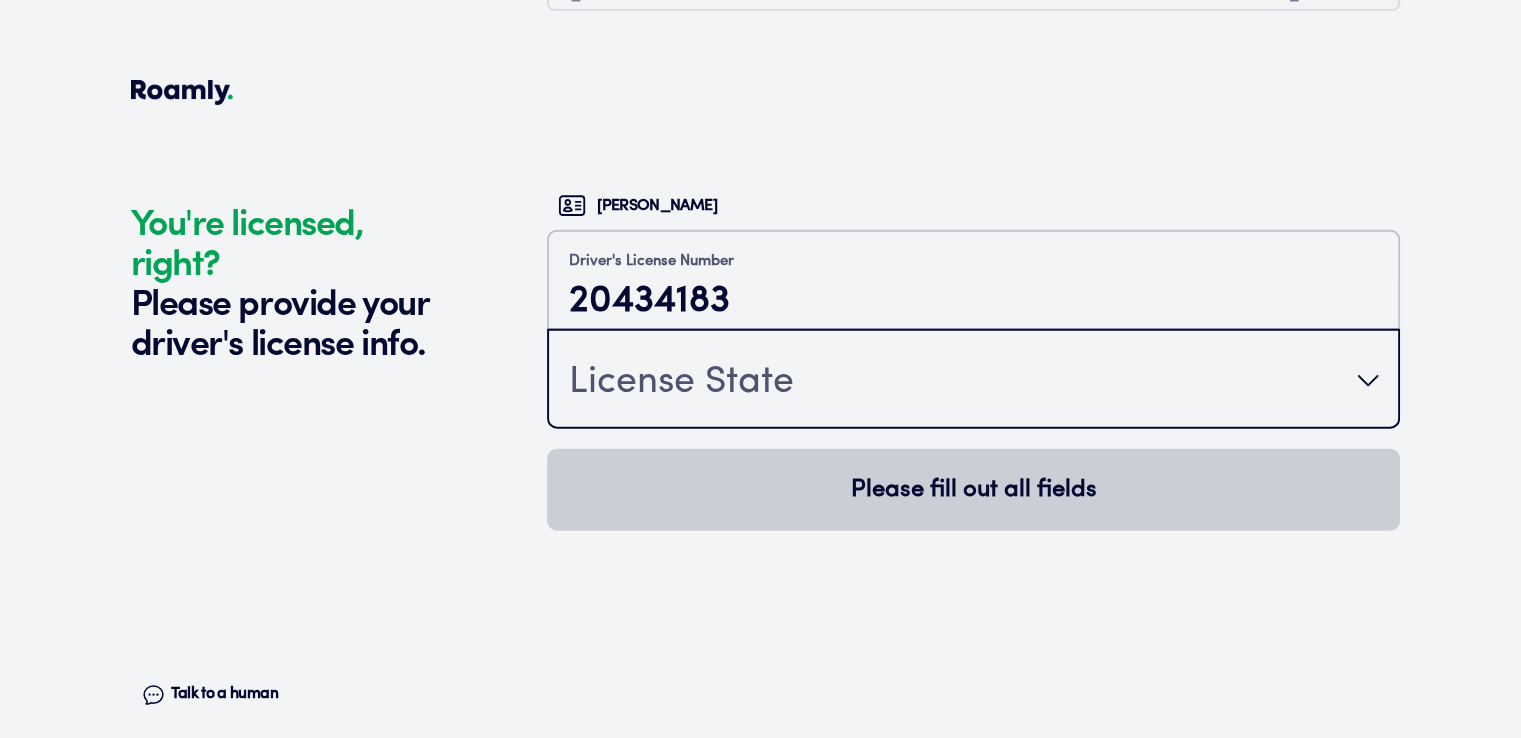 click on "License State" at bounding box center (681, 383) 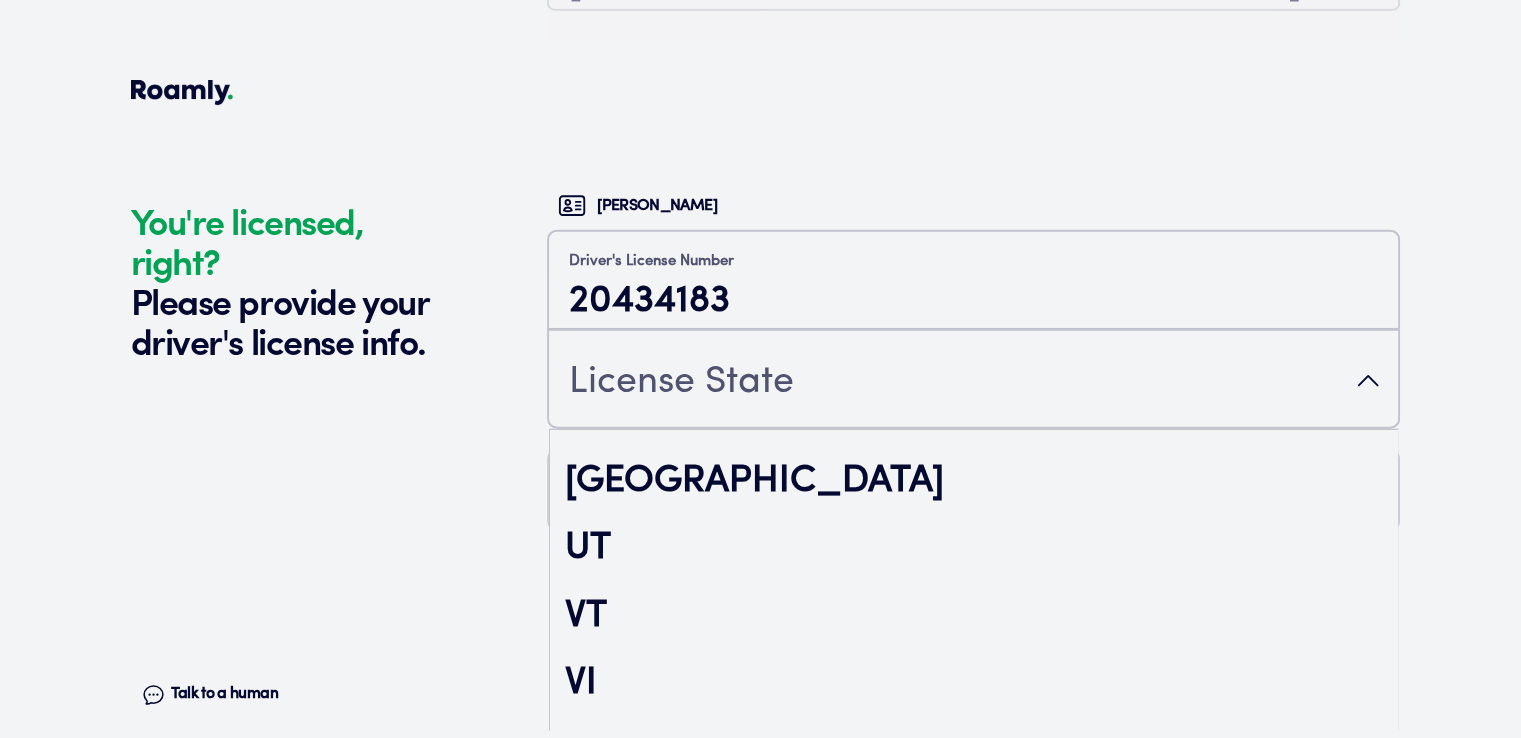 scroll, scrollTop: 3185, scrollLeft: 0, axis: vertical 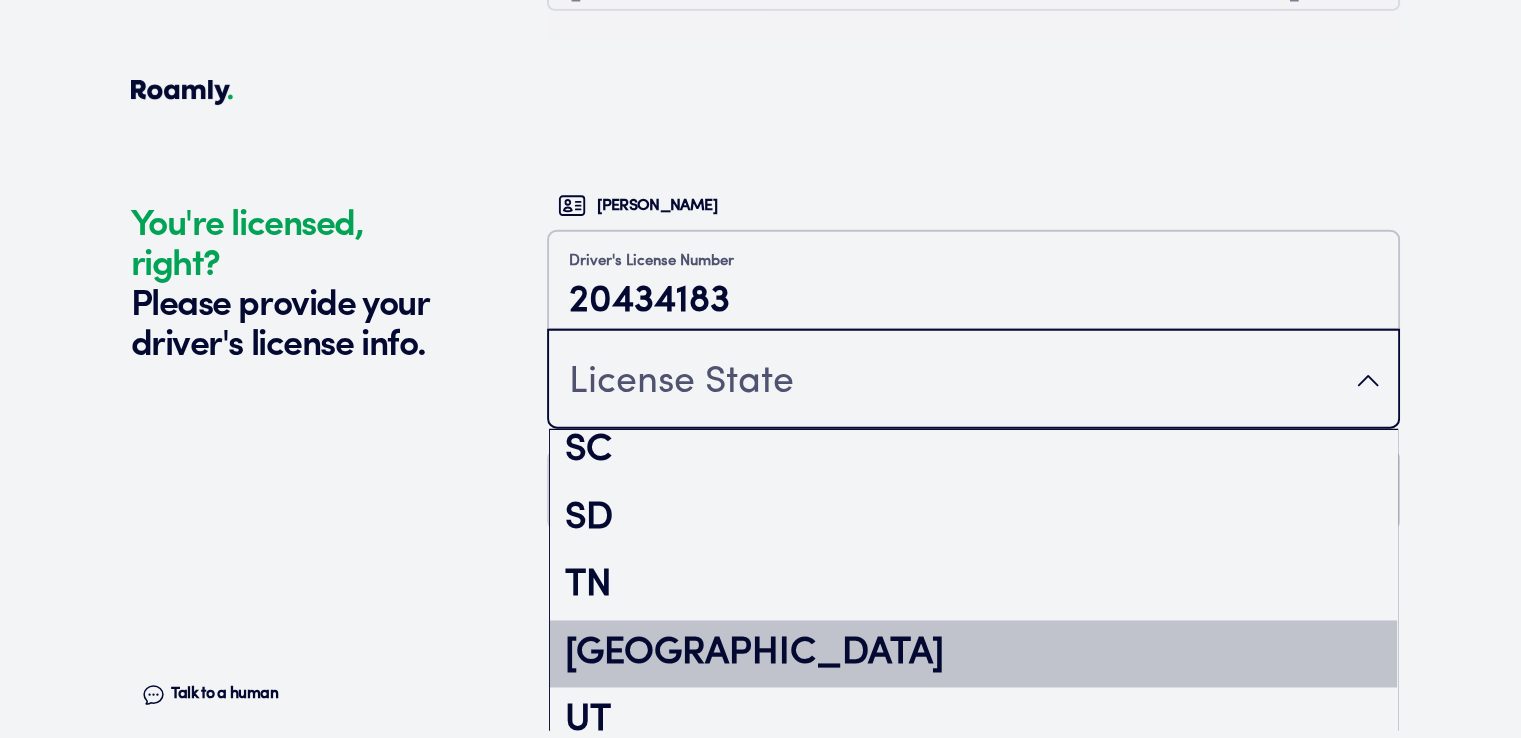 click on "[GEOGRAPHIC_DATA]" at bounding box center [973, 655] 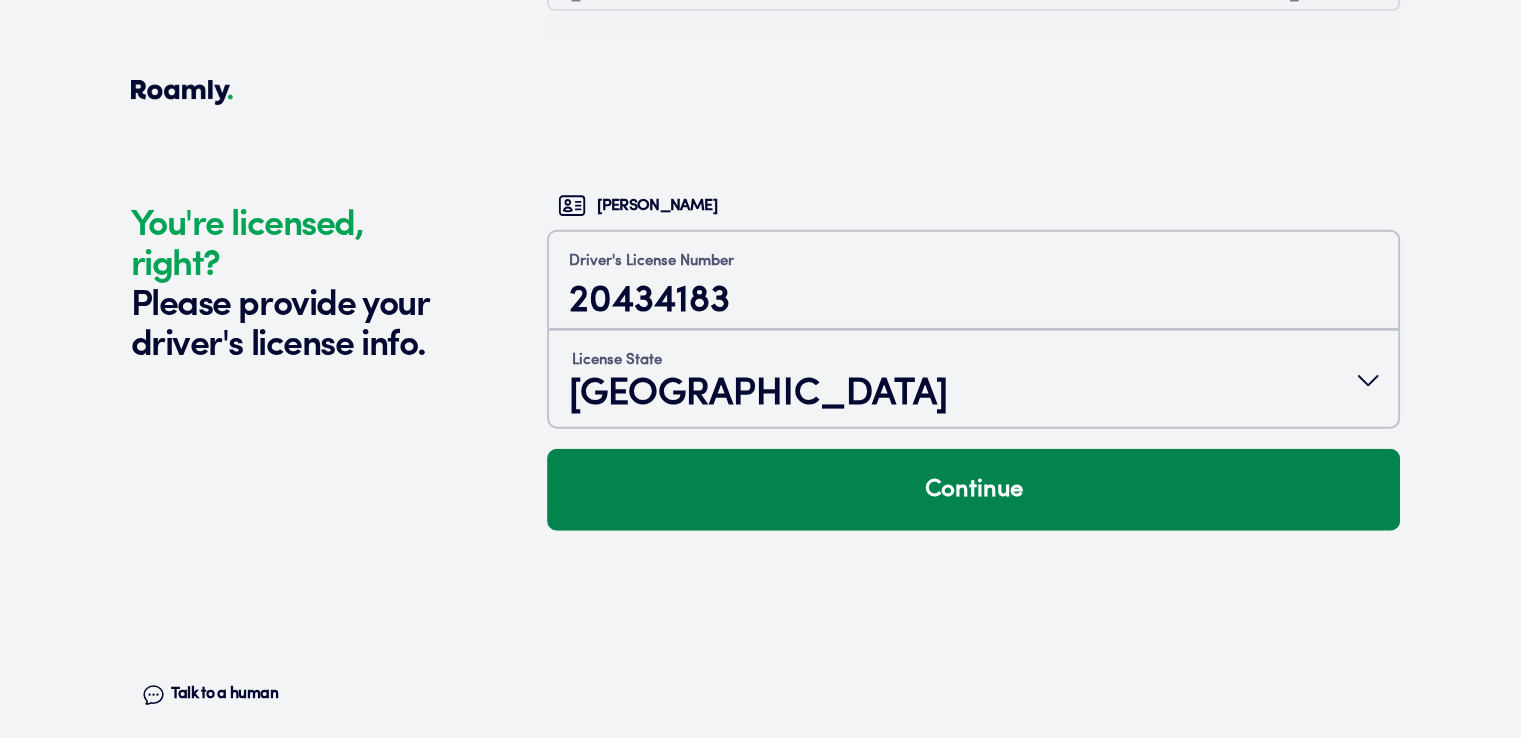 click on "Continue" at bounding box center [973, 490] 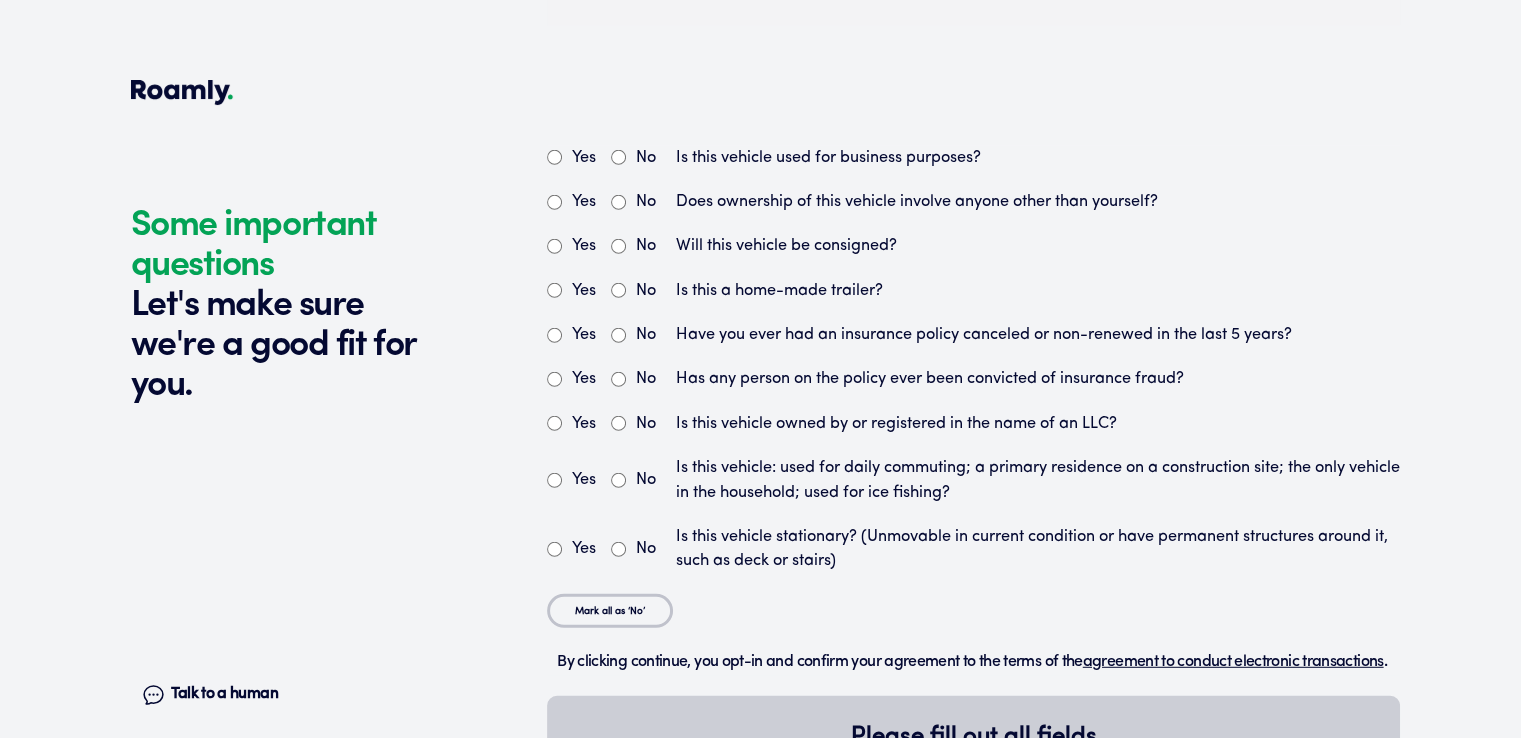 scroll, scrollTop: 5340, scrollLeft: 0, axis: vertical 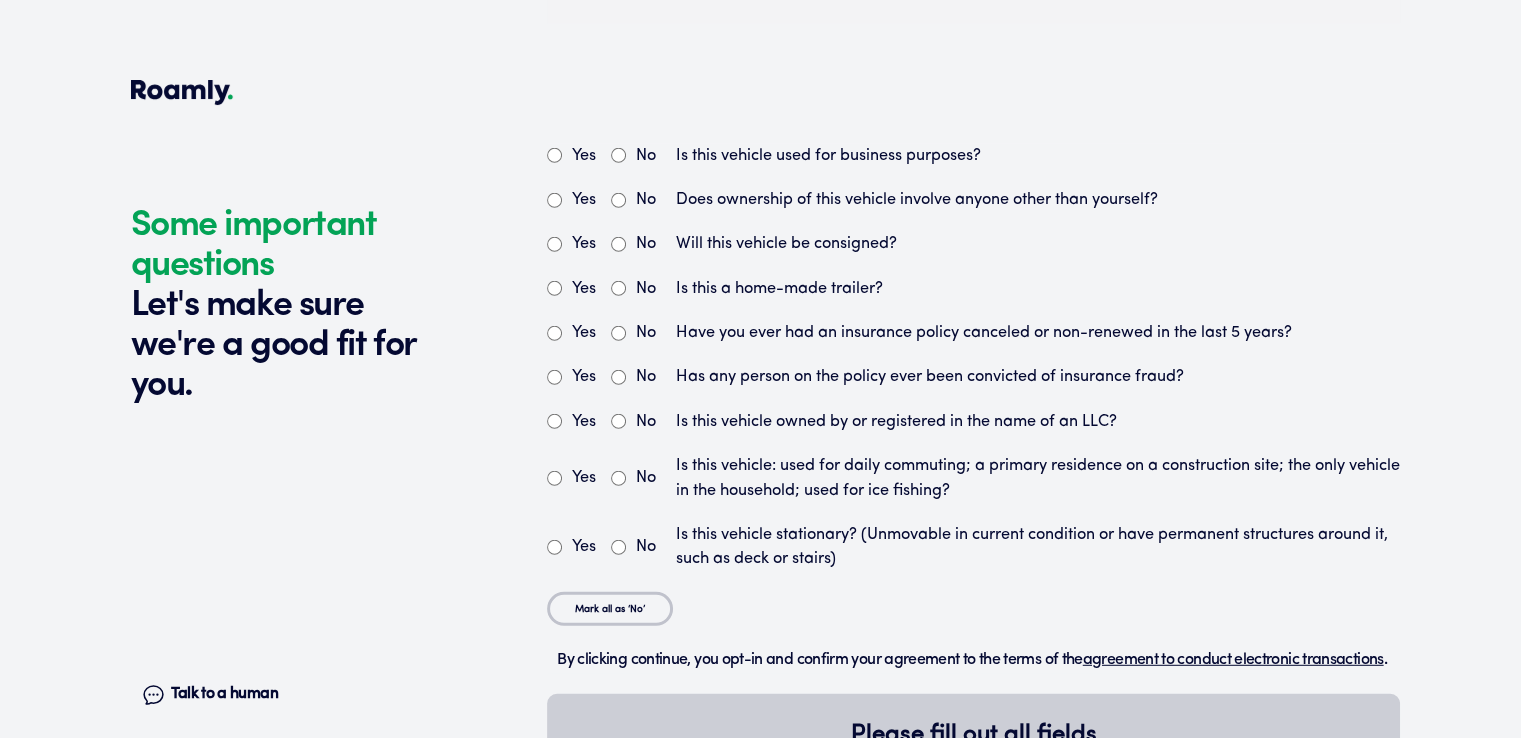 click on "No" at bounding box center (633, 156) 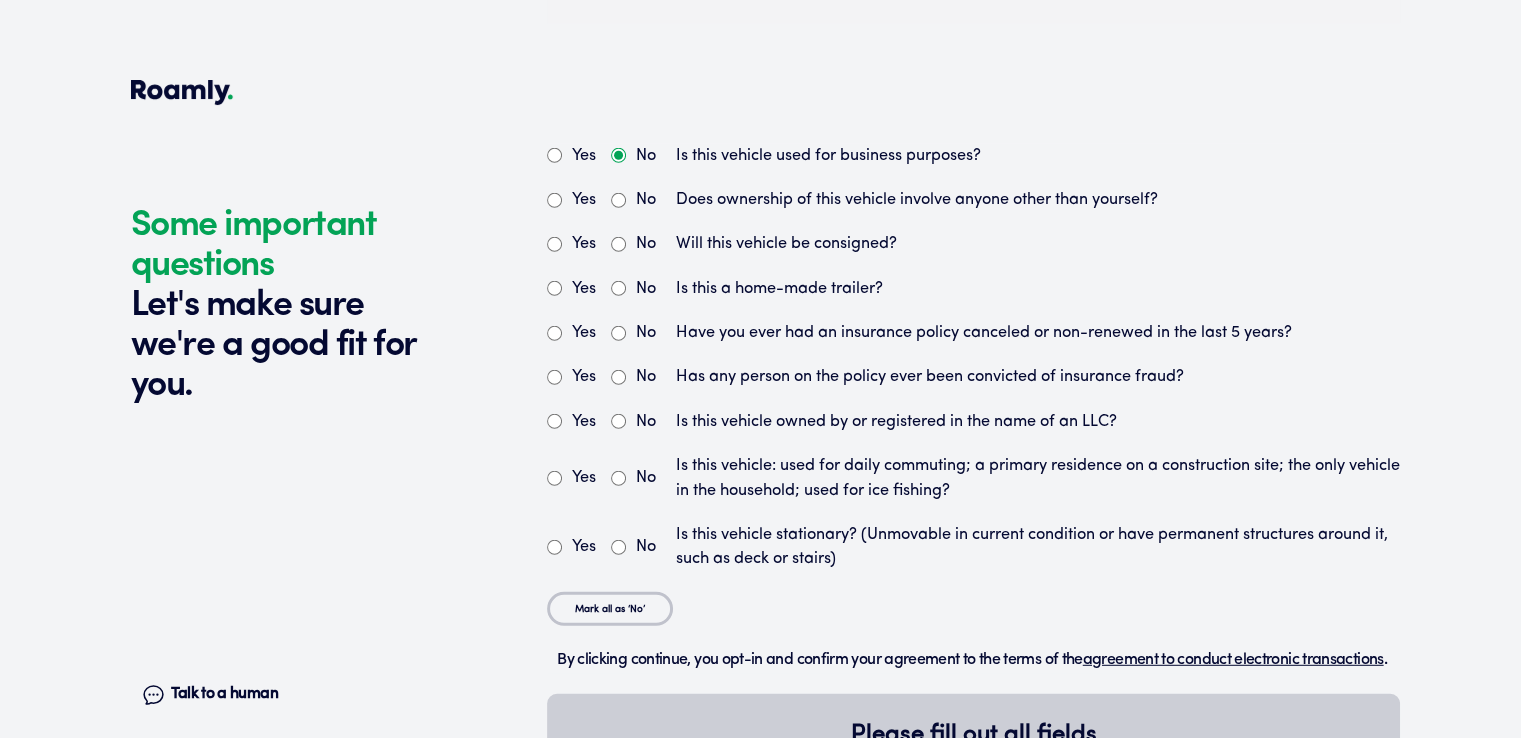 radio on "true" 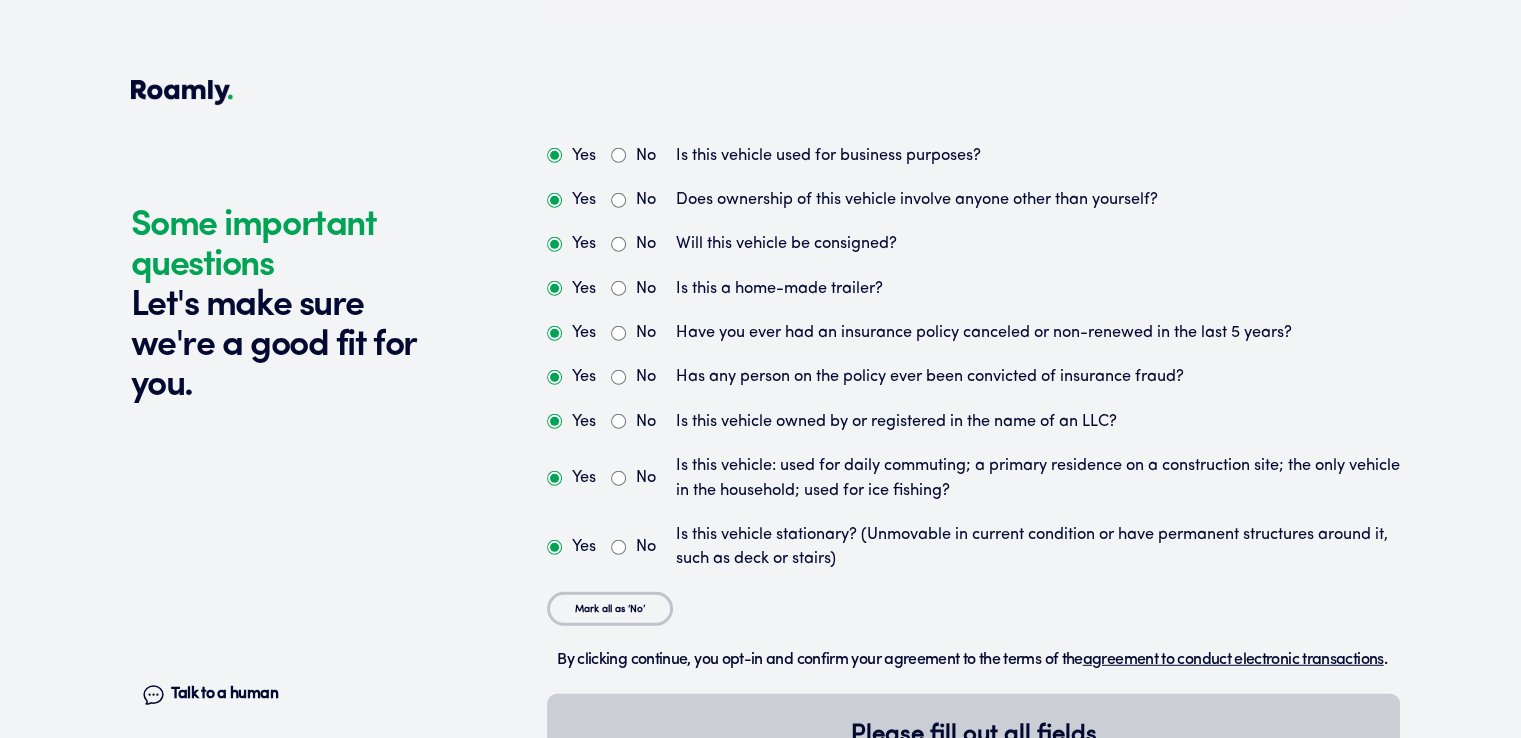 click on "No" at bounding box center [618, 200] 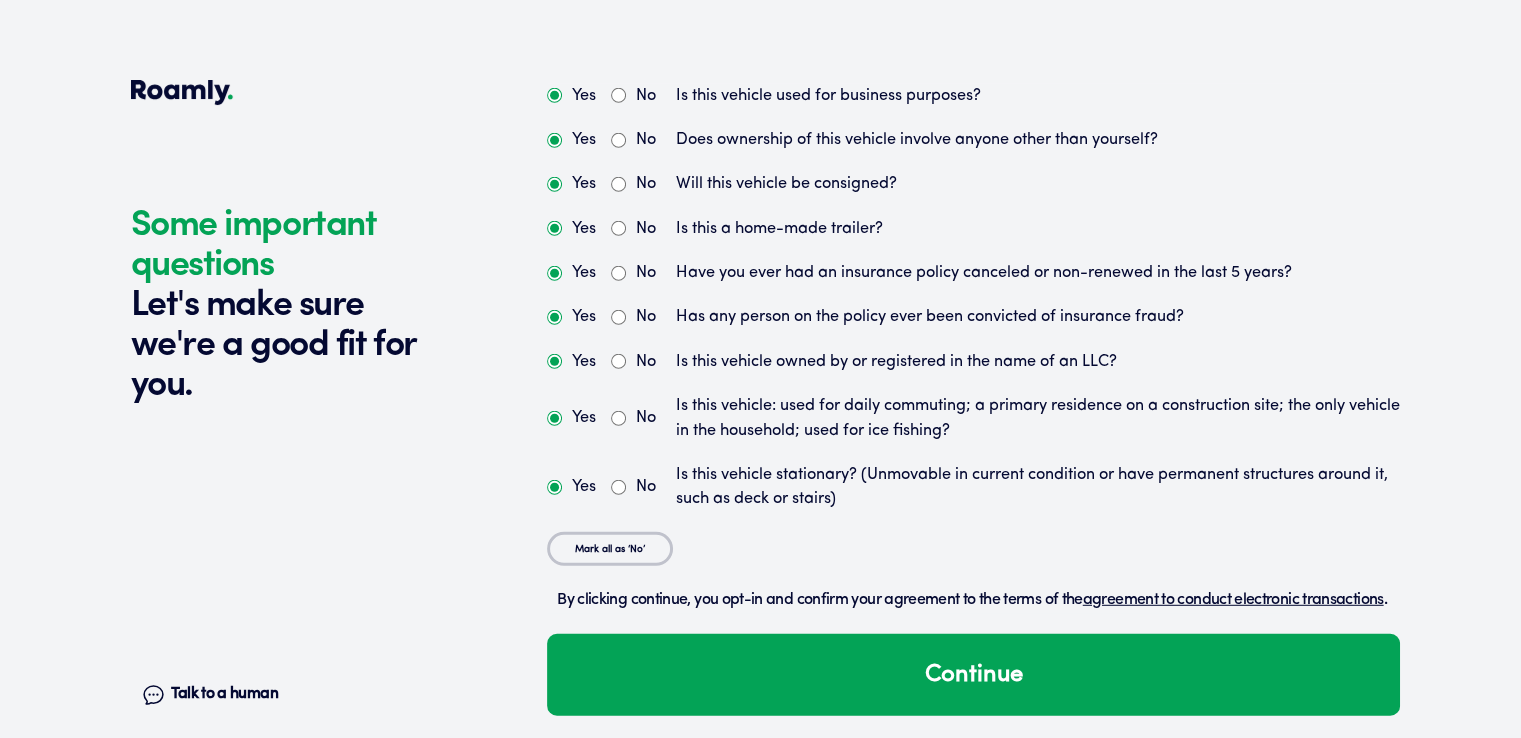 scroll, scrollTop: 5432, scrollLeft: 0, axis: vertical 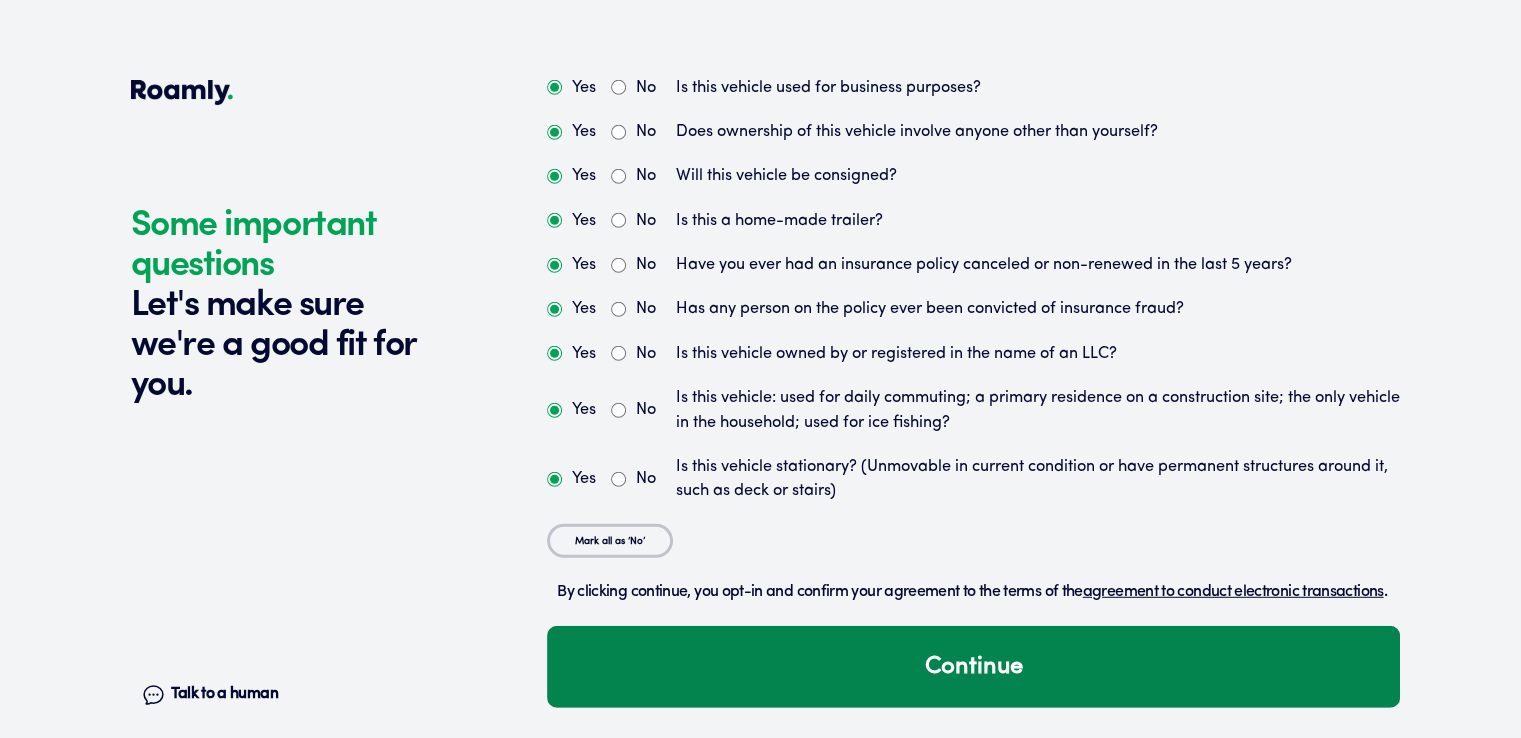 click on "Continue" at bounding box center (973, 667) 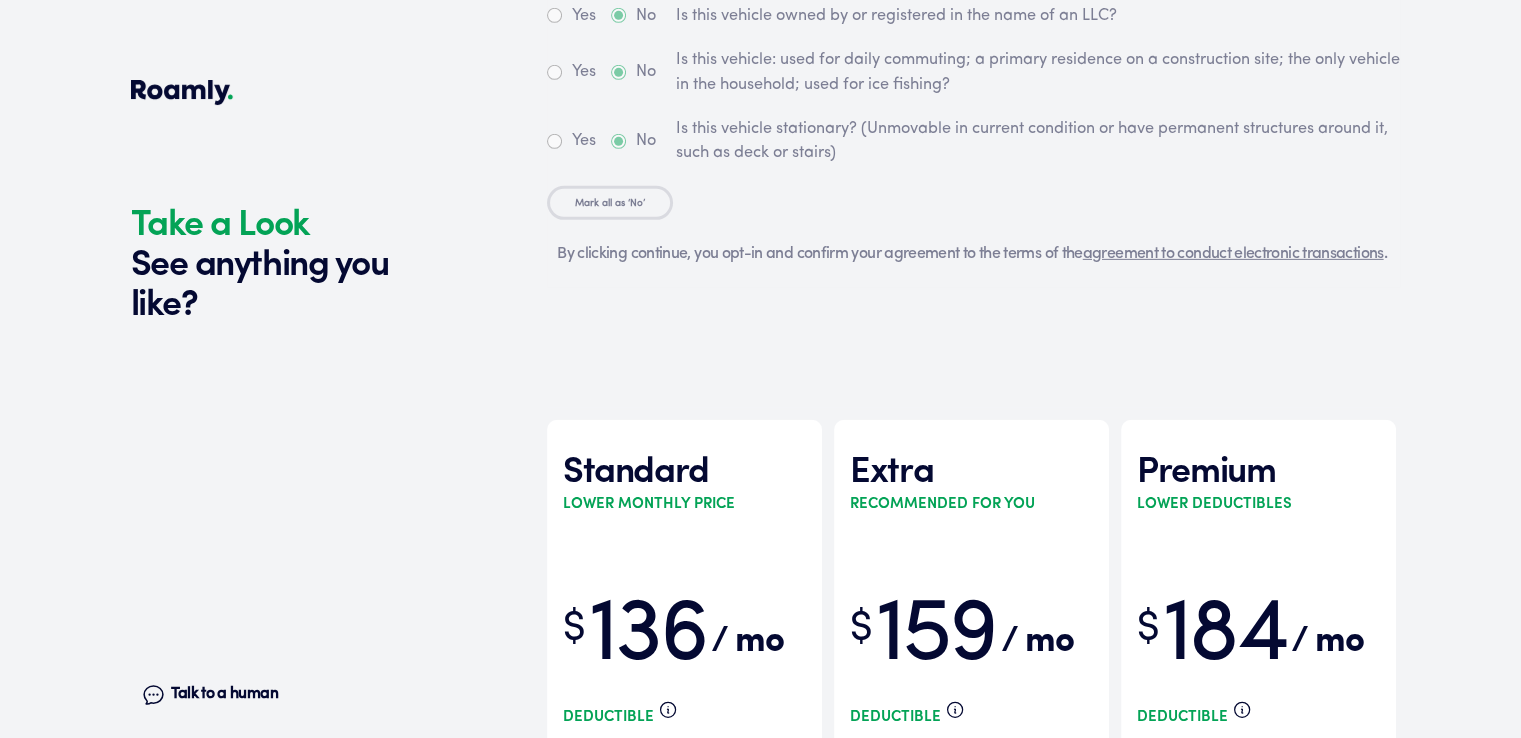 scroll, scrollTop: 6060, scrollLeft: 0, axis: vertical 